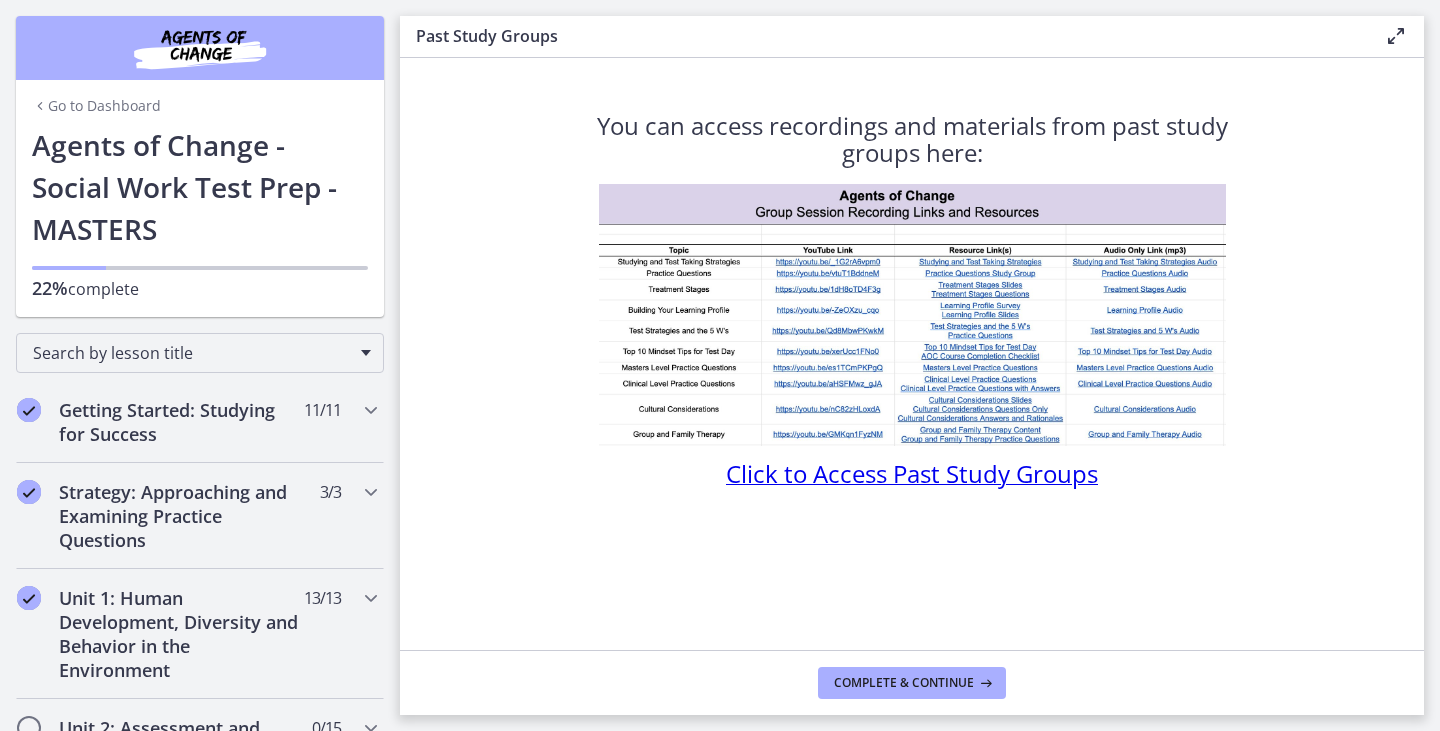 scroll, scrollTop: 0, scrollLeft: 0, axis: both 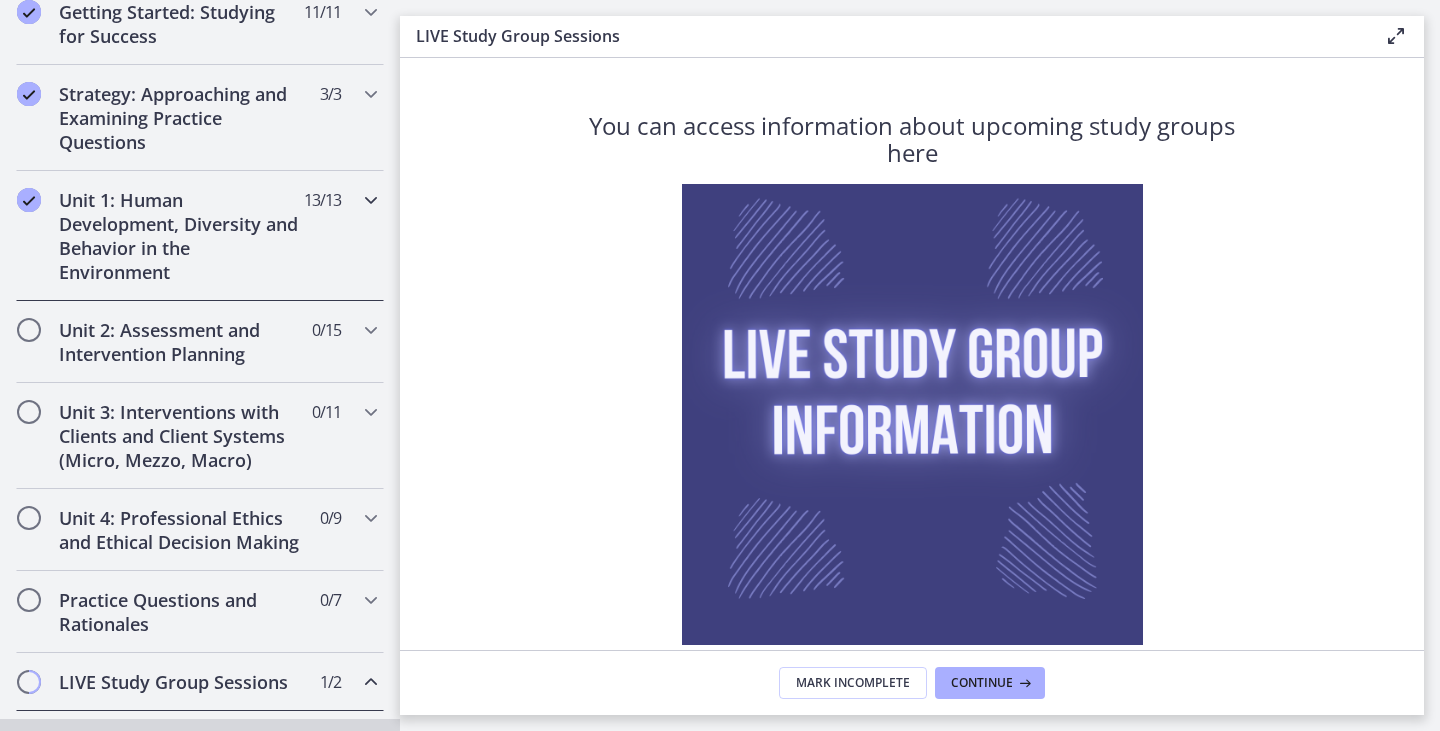 click at bounding box center [371, 200] 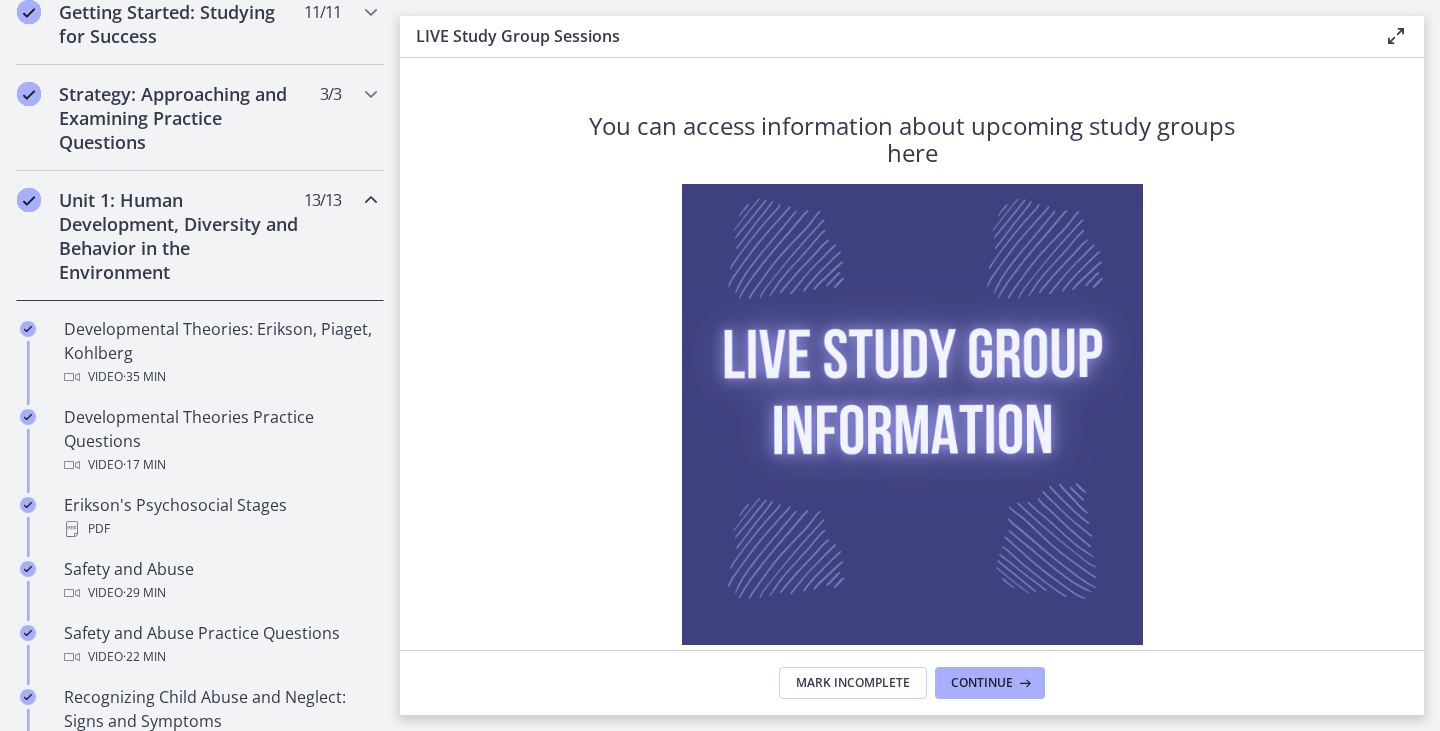 scroll, scrollTop: 390, scrollLeft: 0, axis: vertical 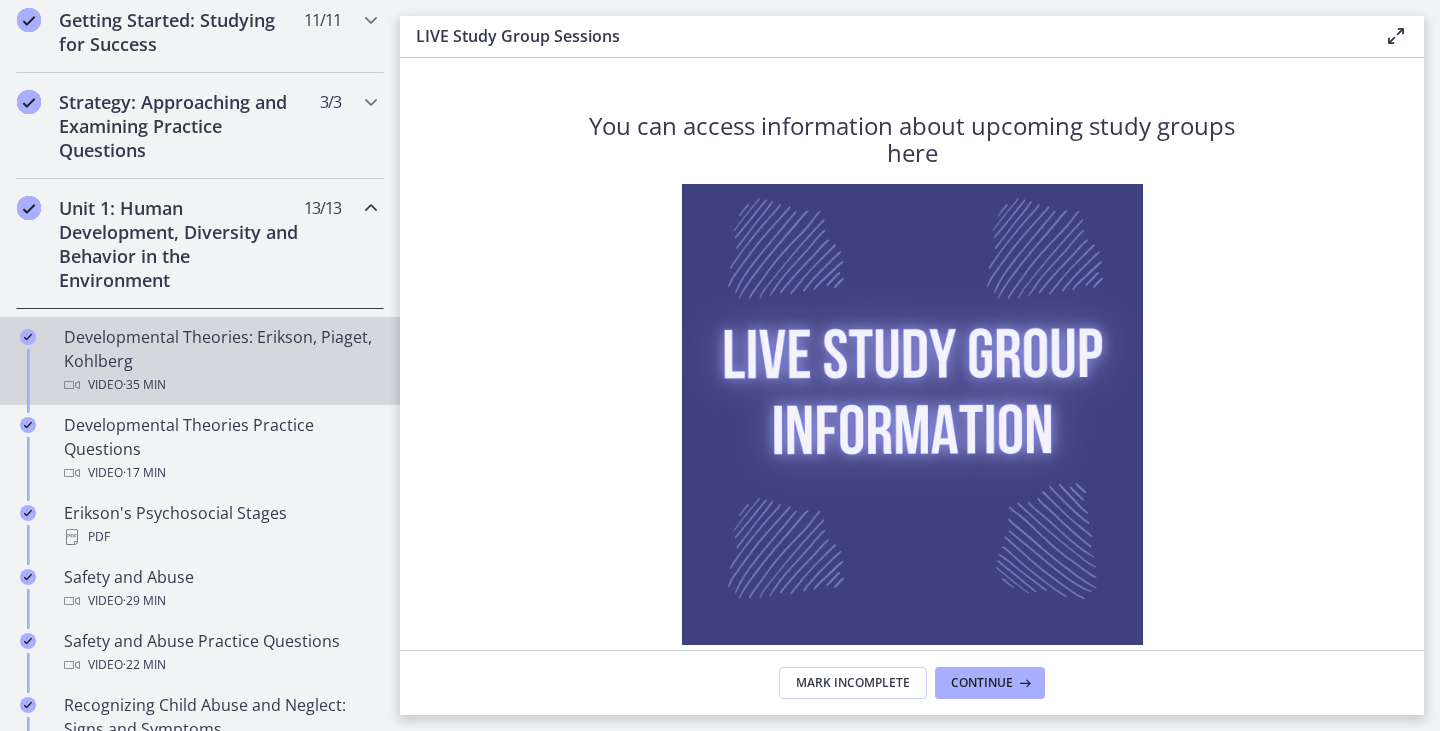 click on "Developmental Theories: Erikson, Piaget, Kohlberg
Video
·  35 min" at bounding box center [220, 361] 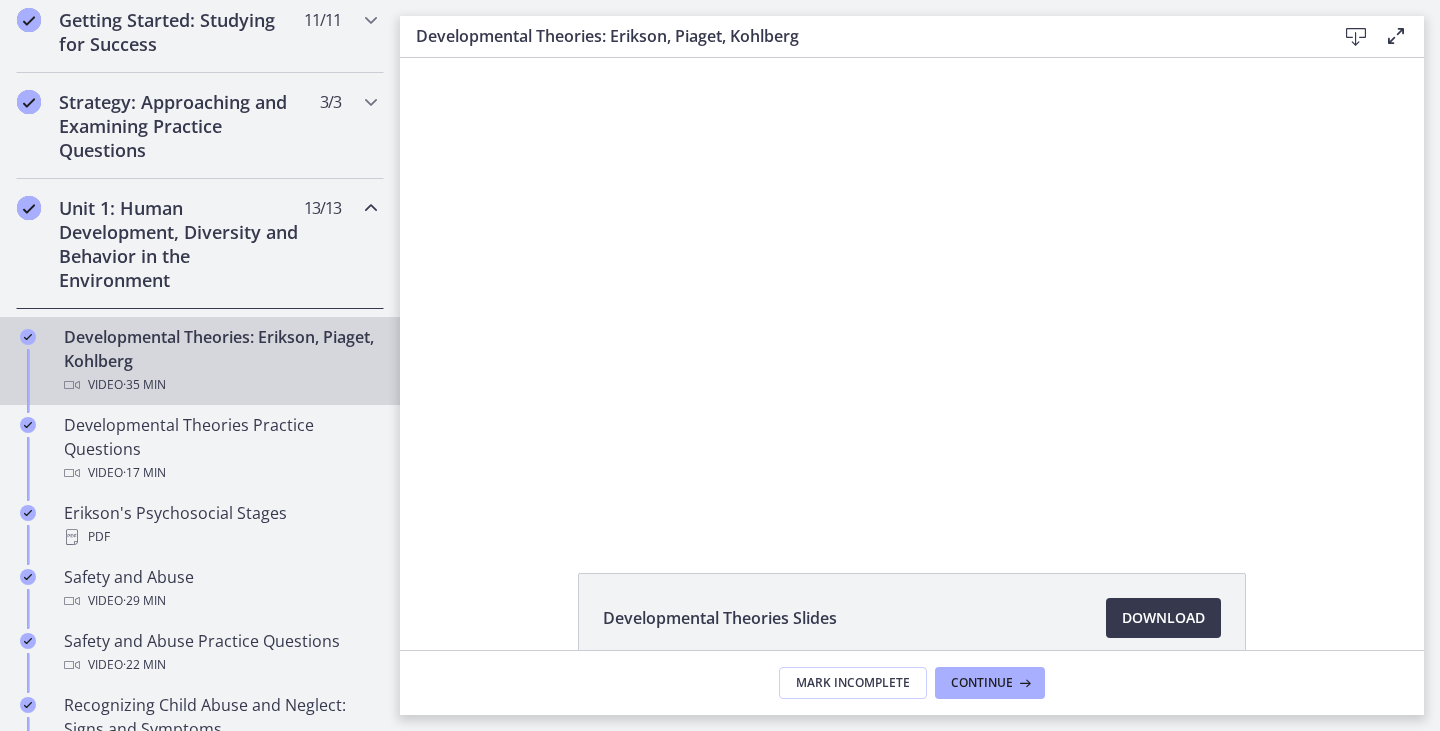scroll, scrollTop: 0, scrollLeft: 0, axis: both 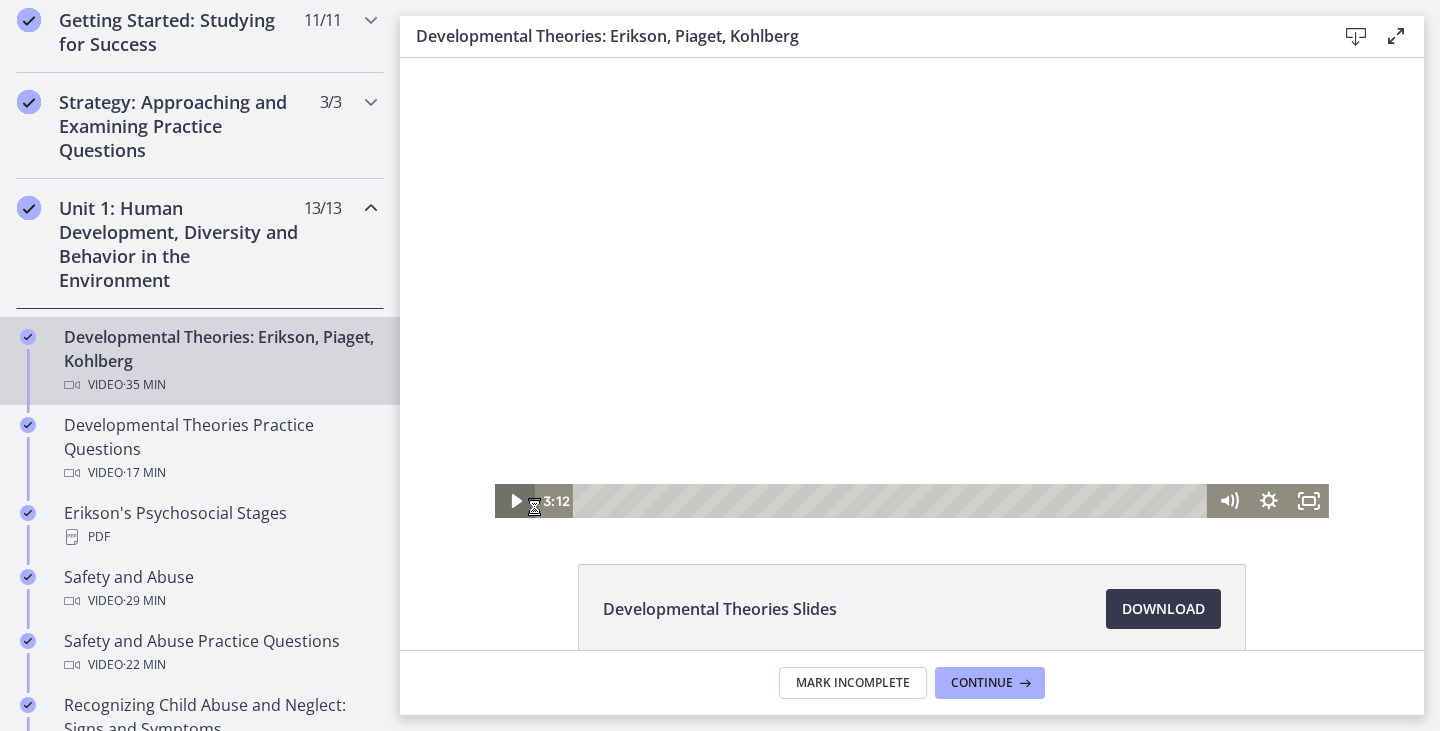 click 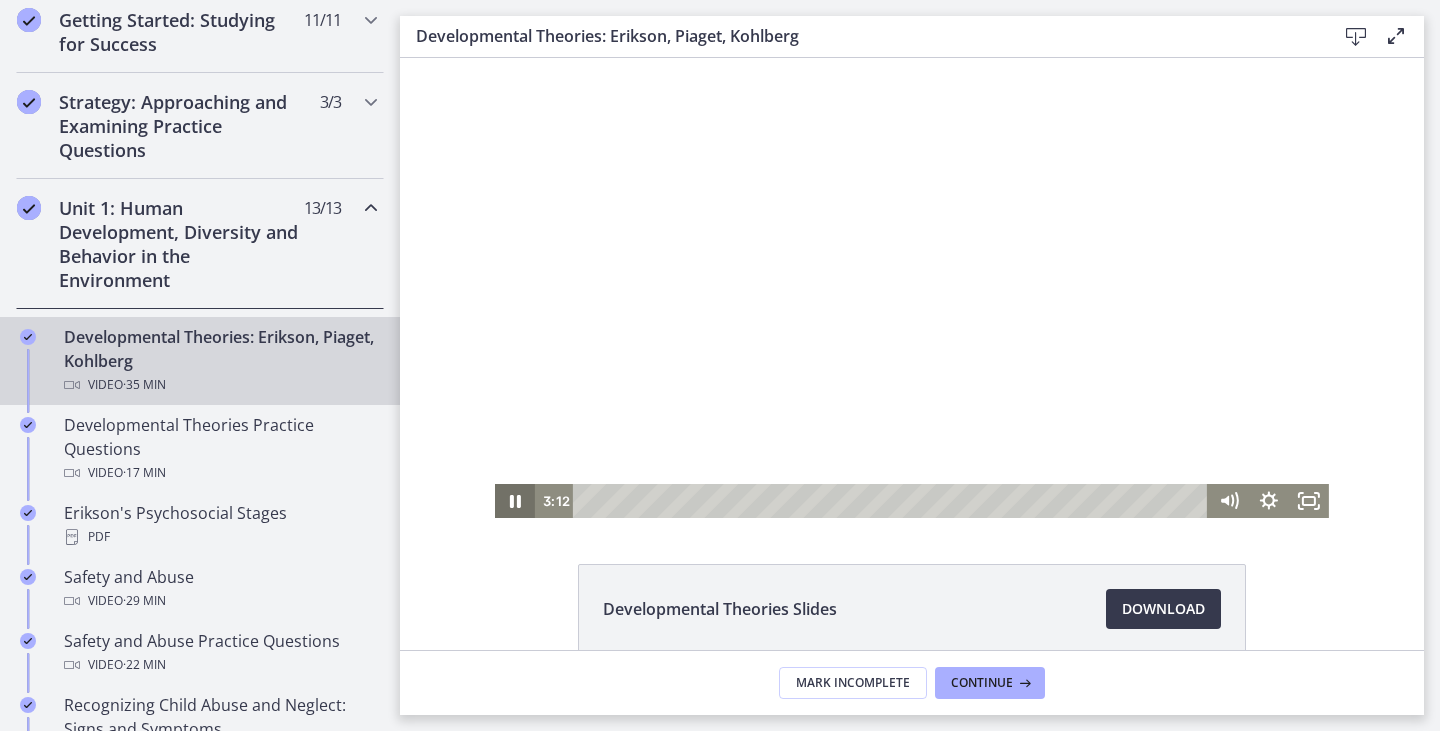 scroll, scrollTop: 0, scrollLeft: 0, axis: both 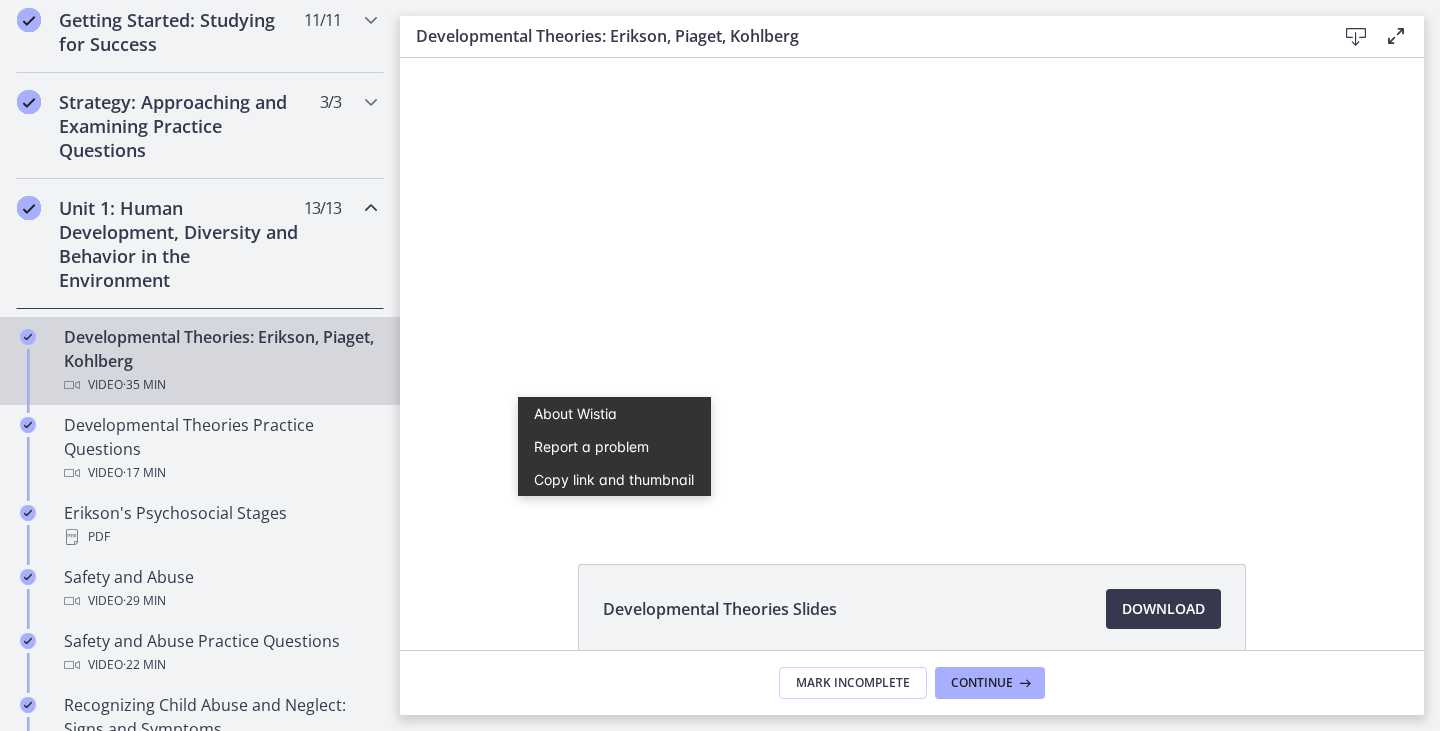 click on "Developmental Theories Slides
Download
Opens in a new window" 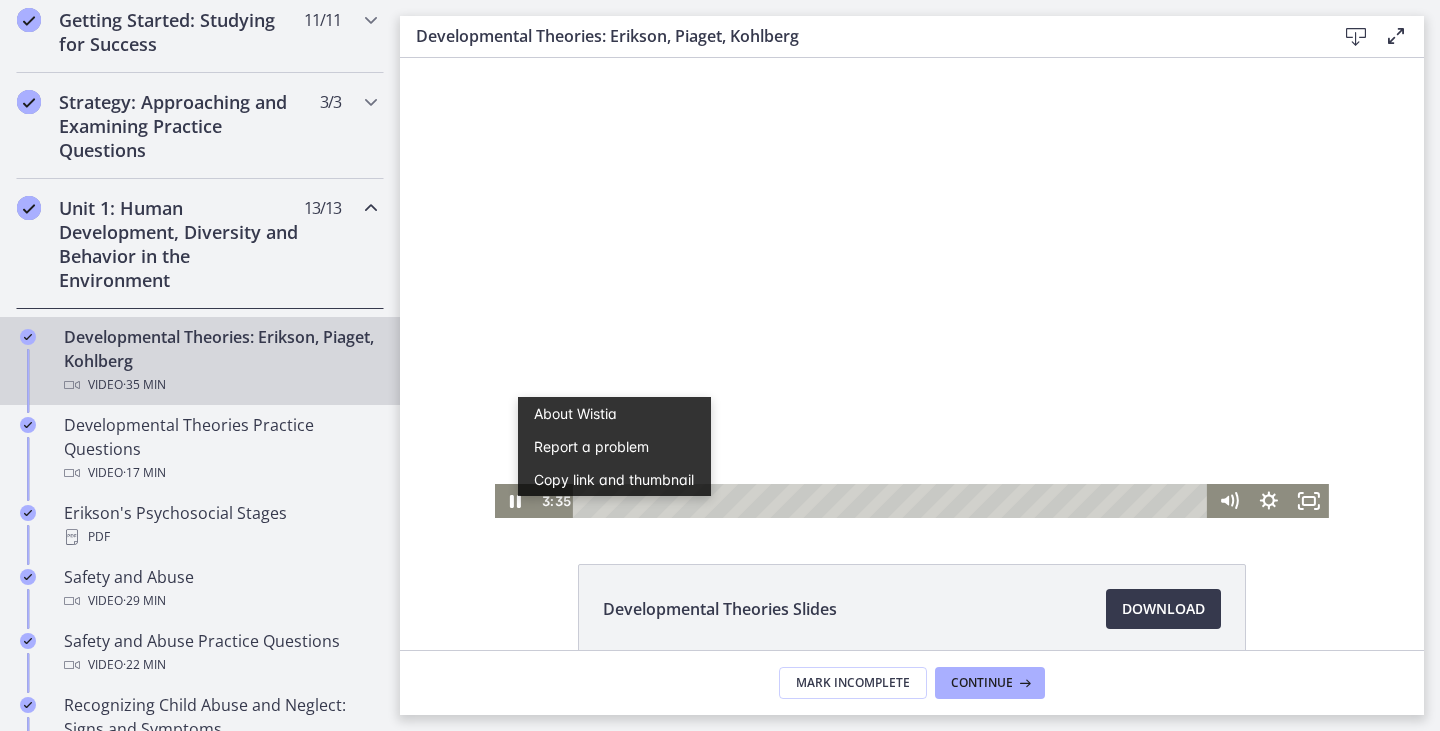 click at bounding box center (912, 283) 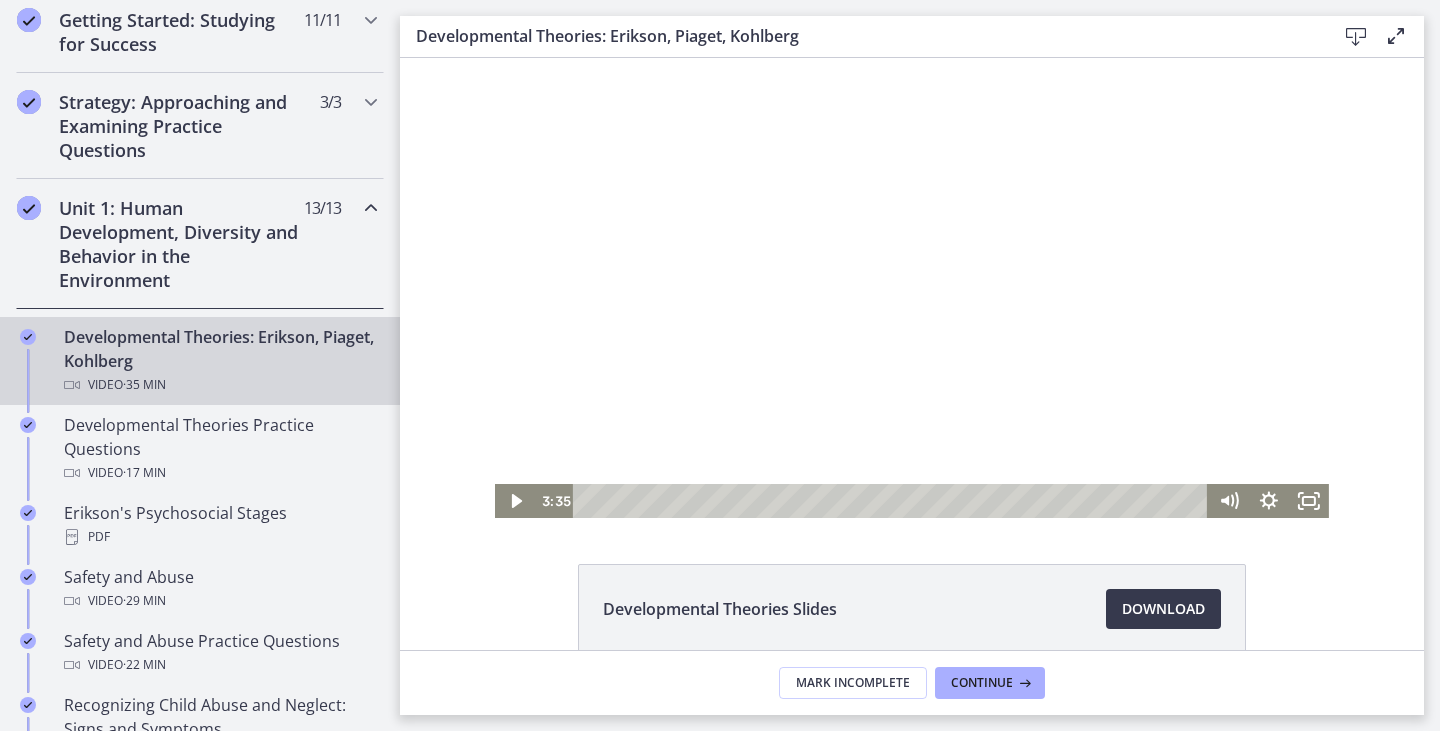 click at bounding box center [912, 283] 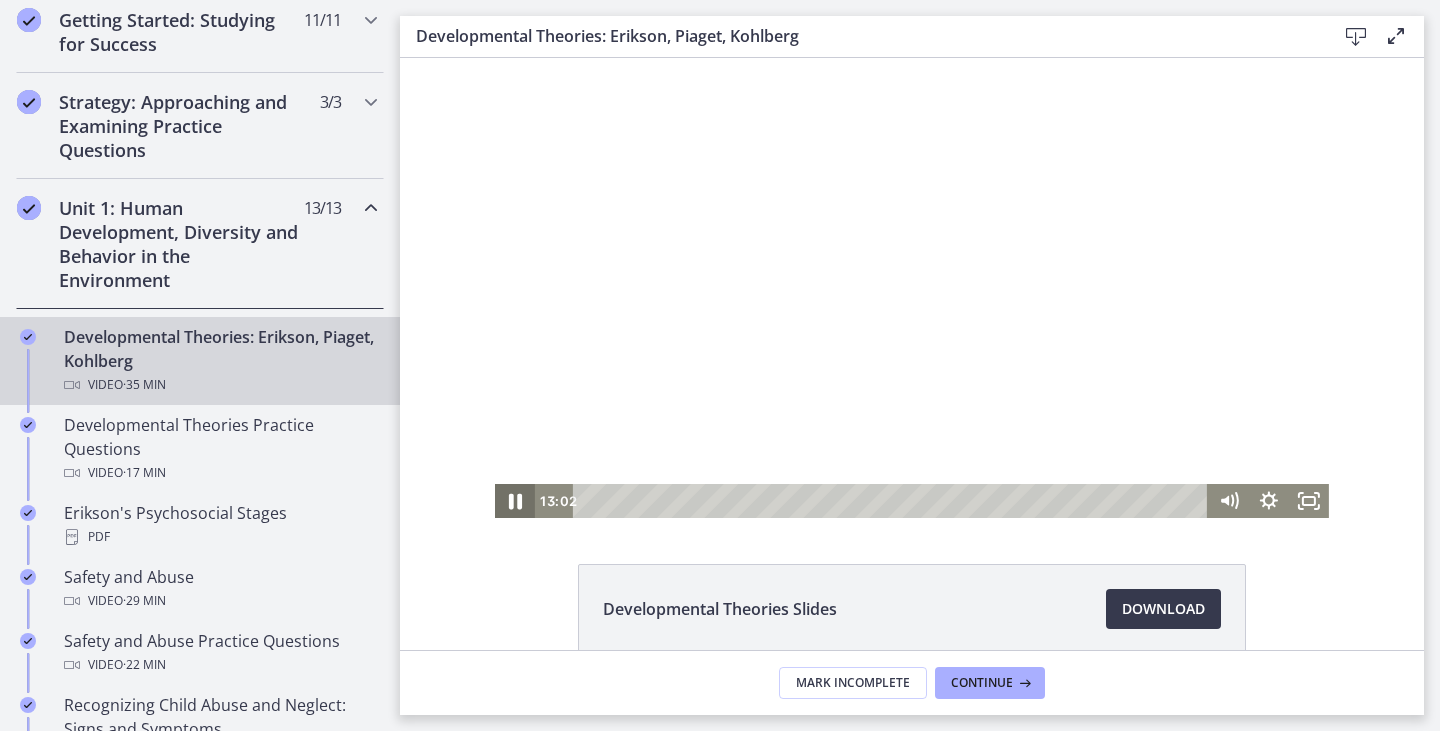 click 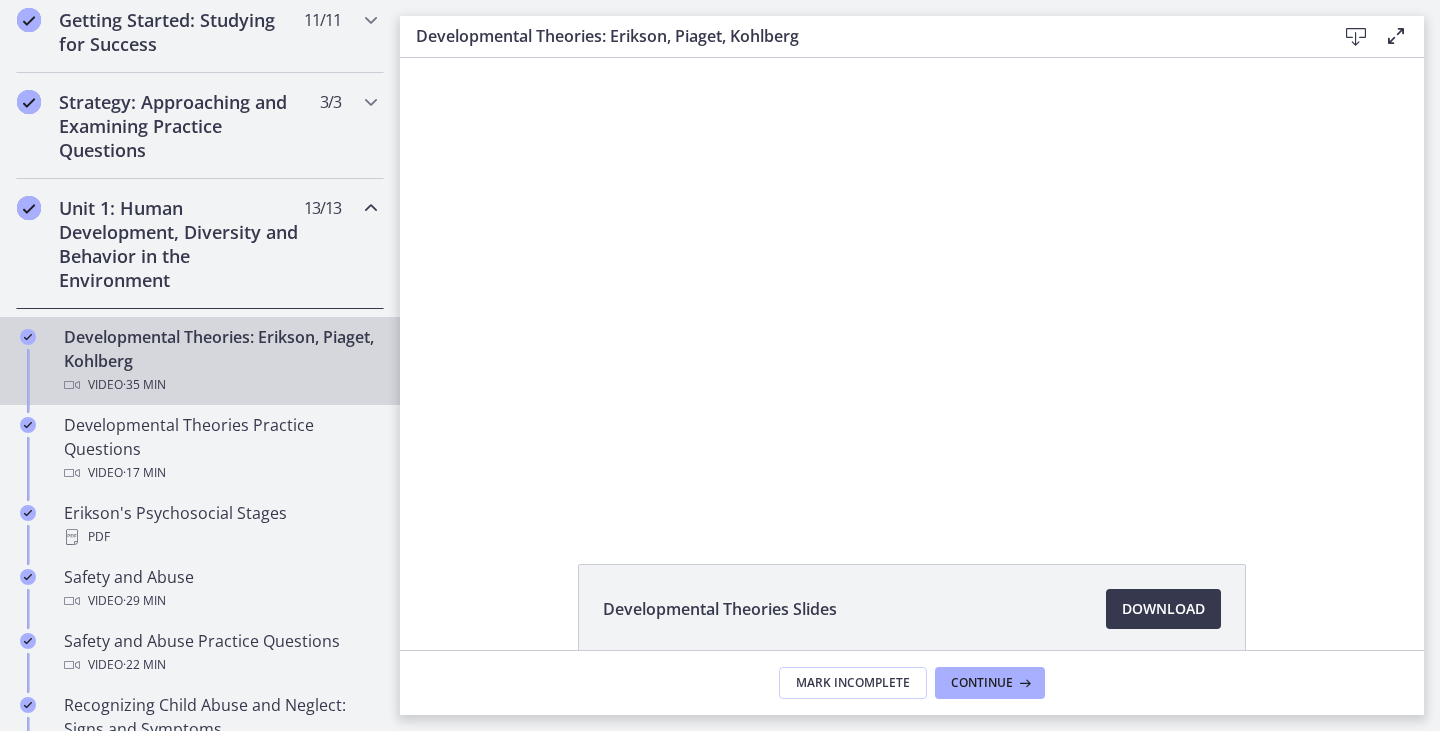 click on "Developmental Theories Slides
Download
Opens in a new window" 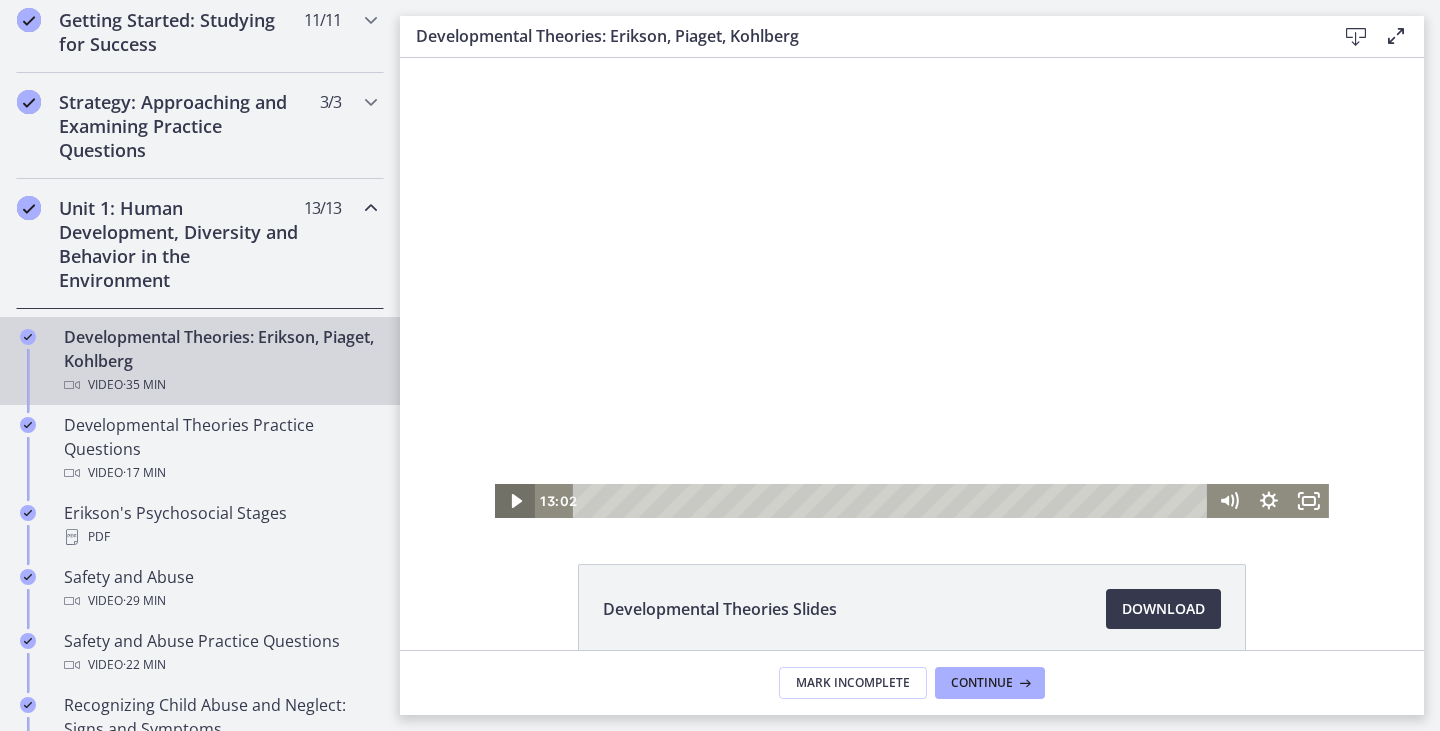 click 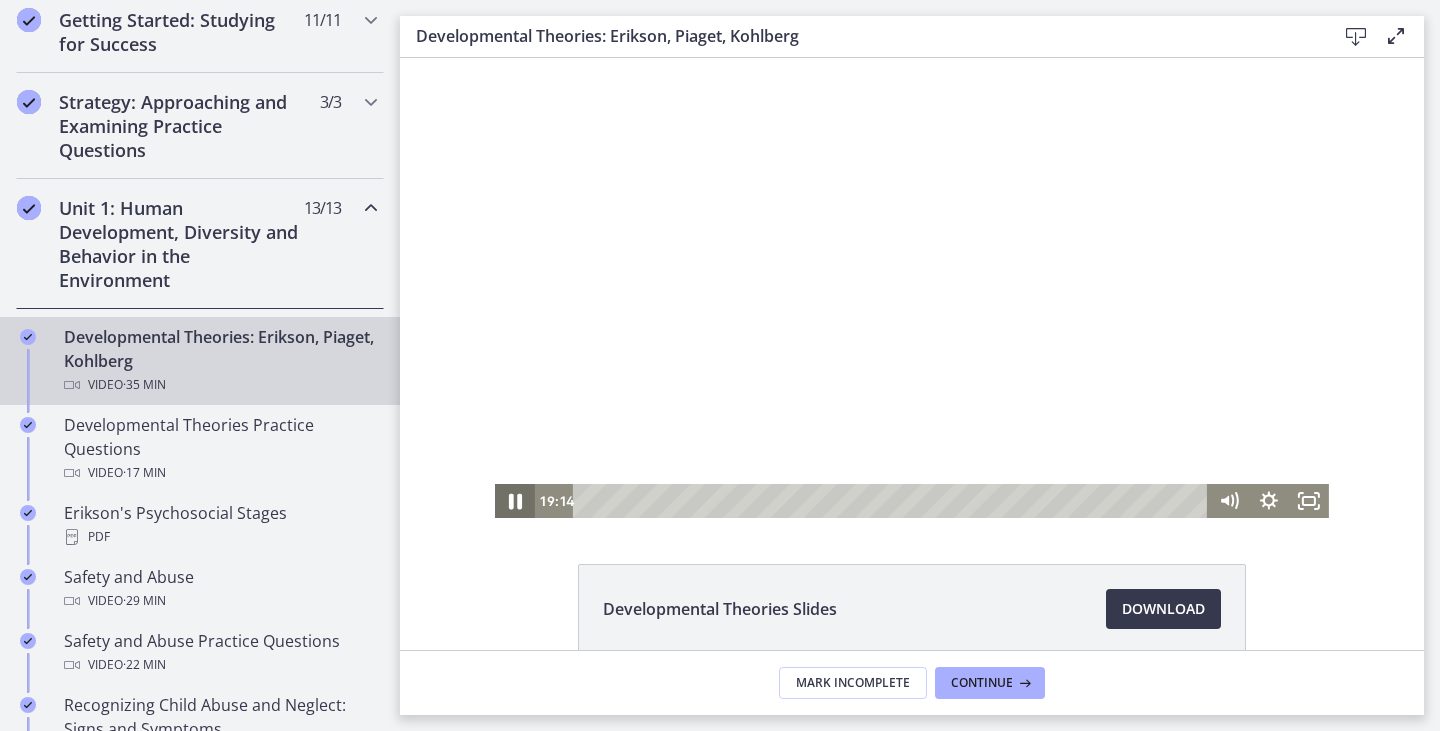 click 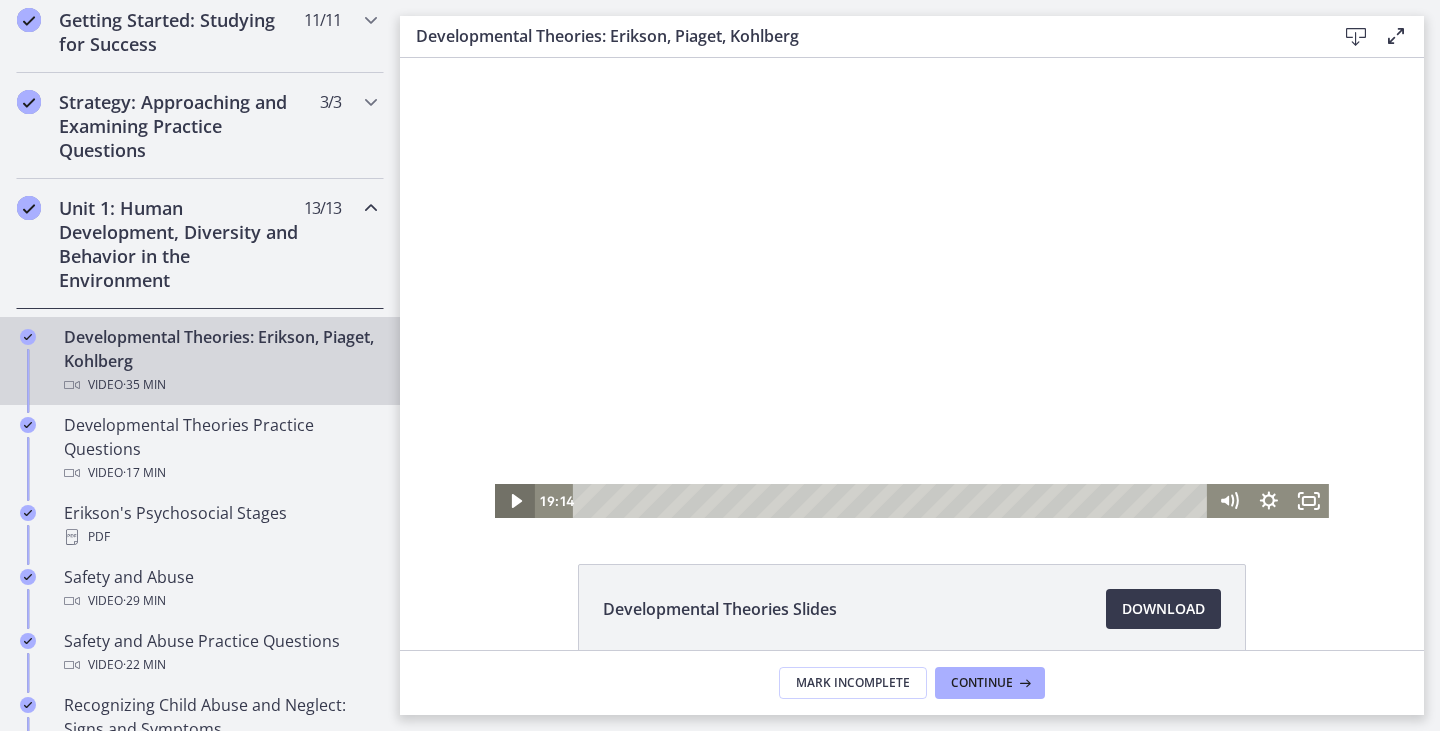 click 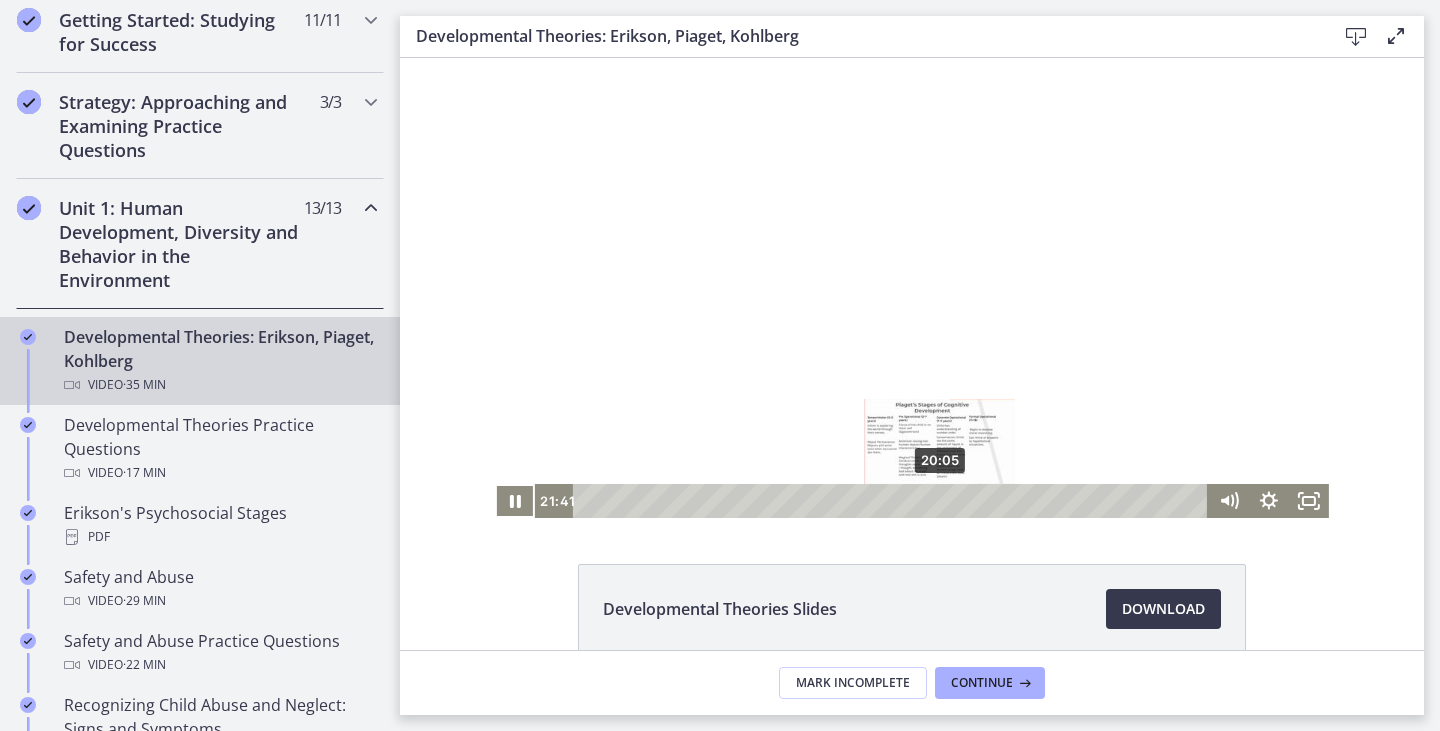 click on "20:05" at bounding box center [893, 501] 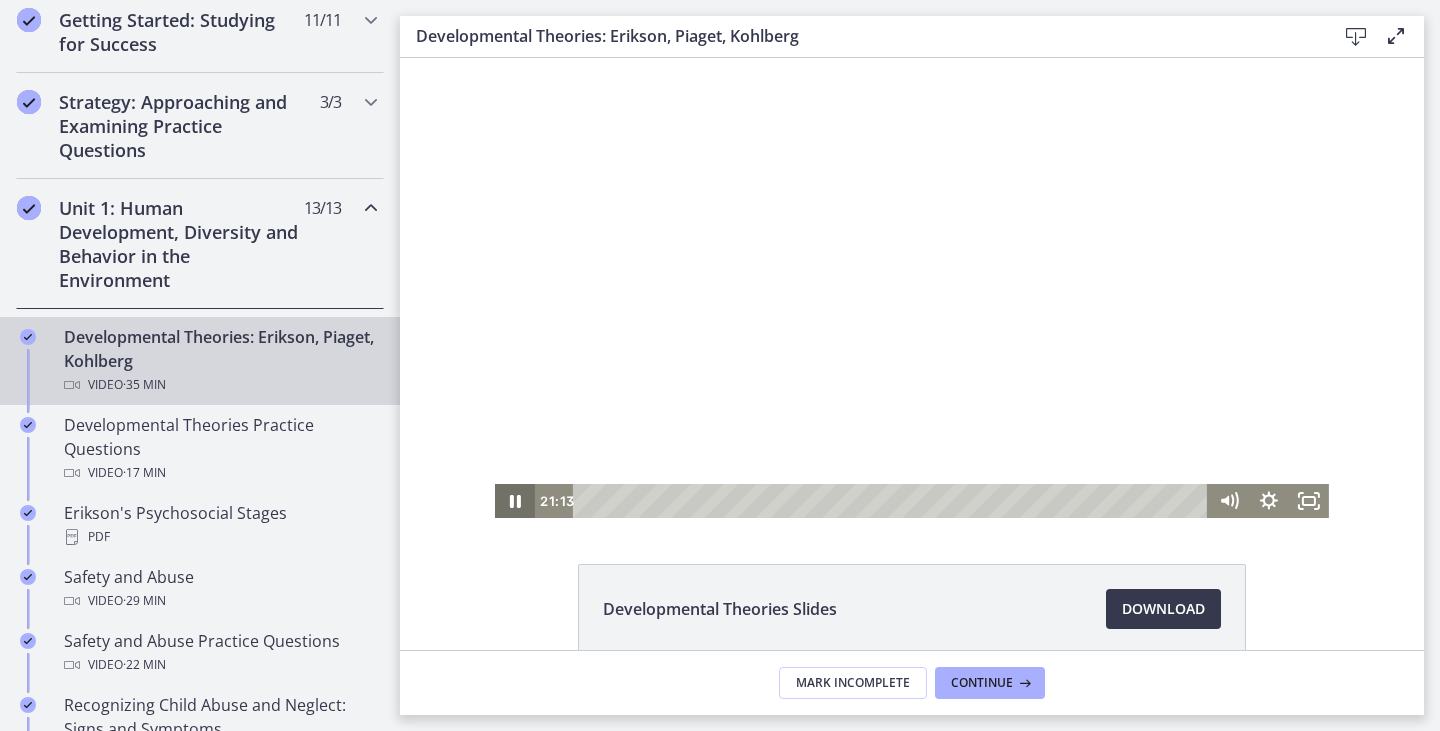 click 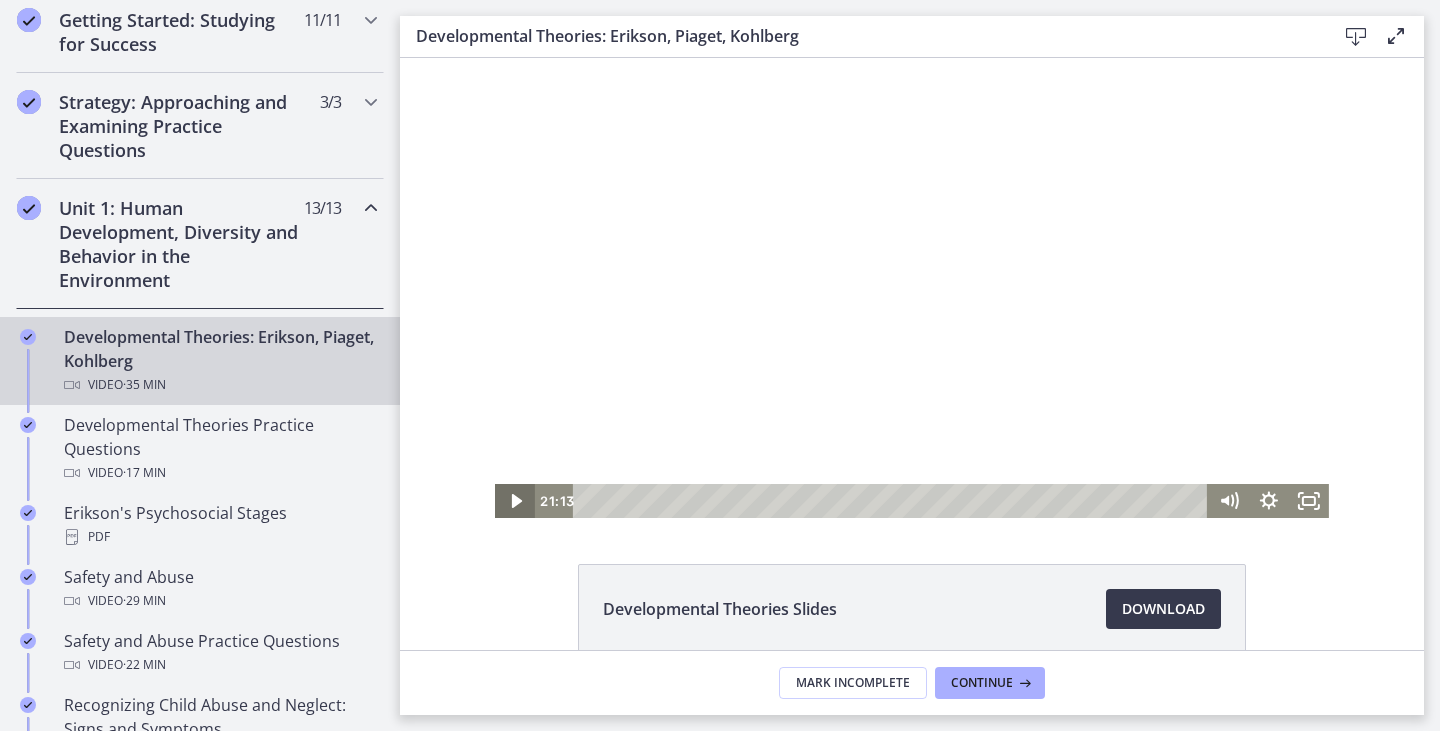 click 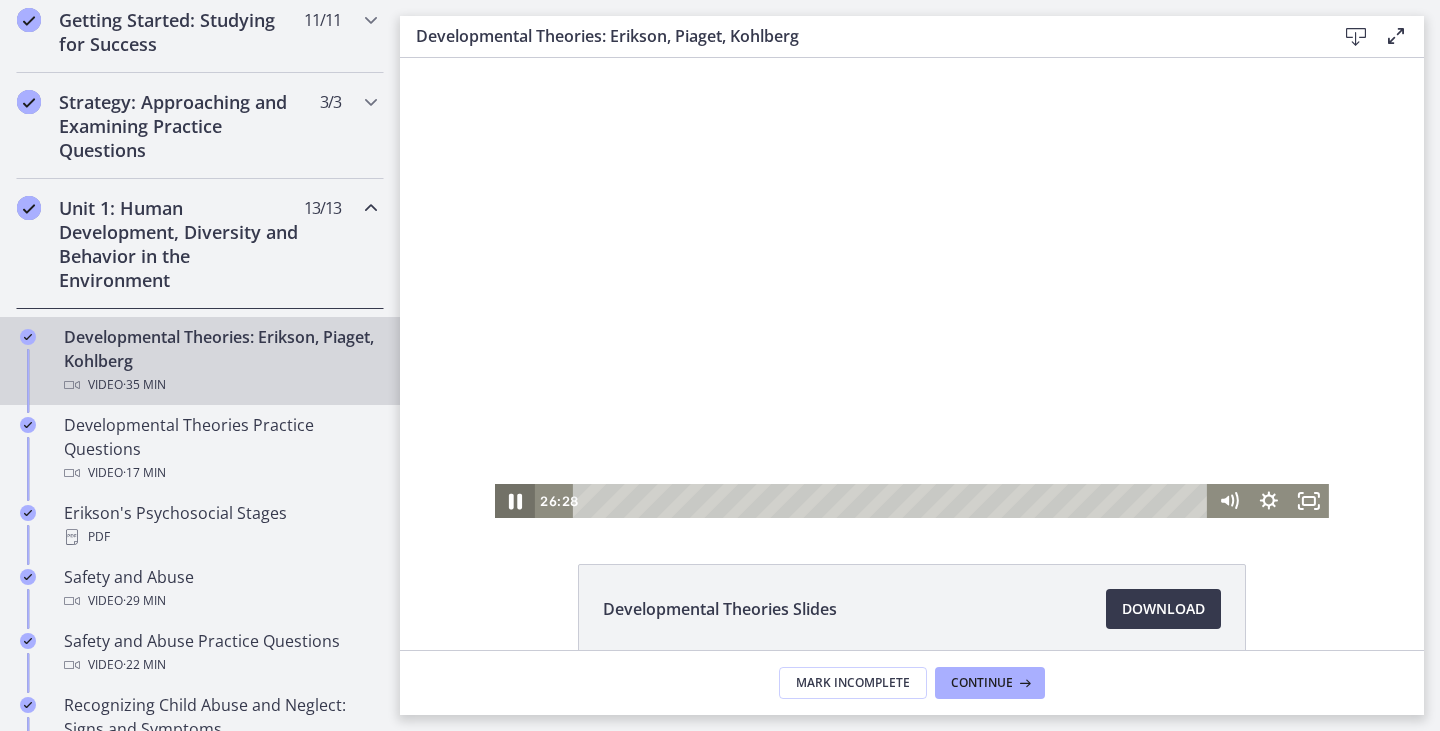 click 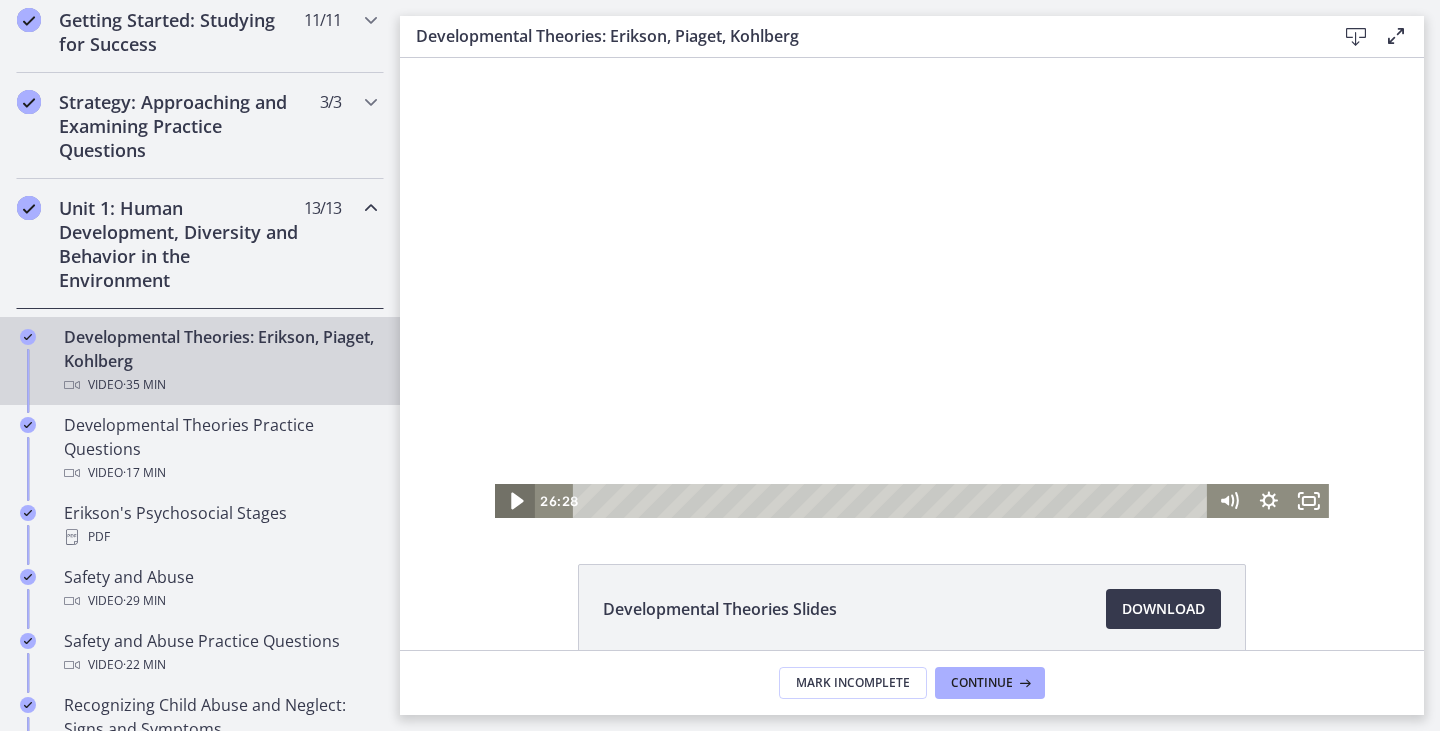 click 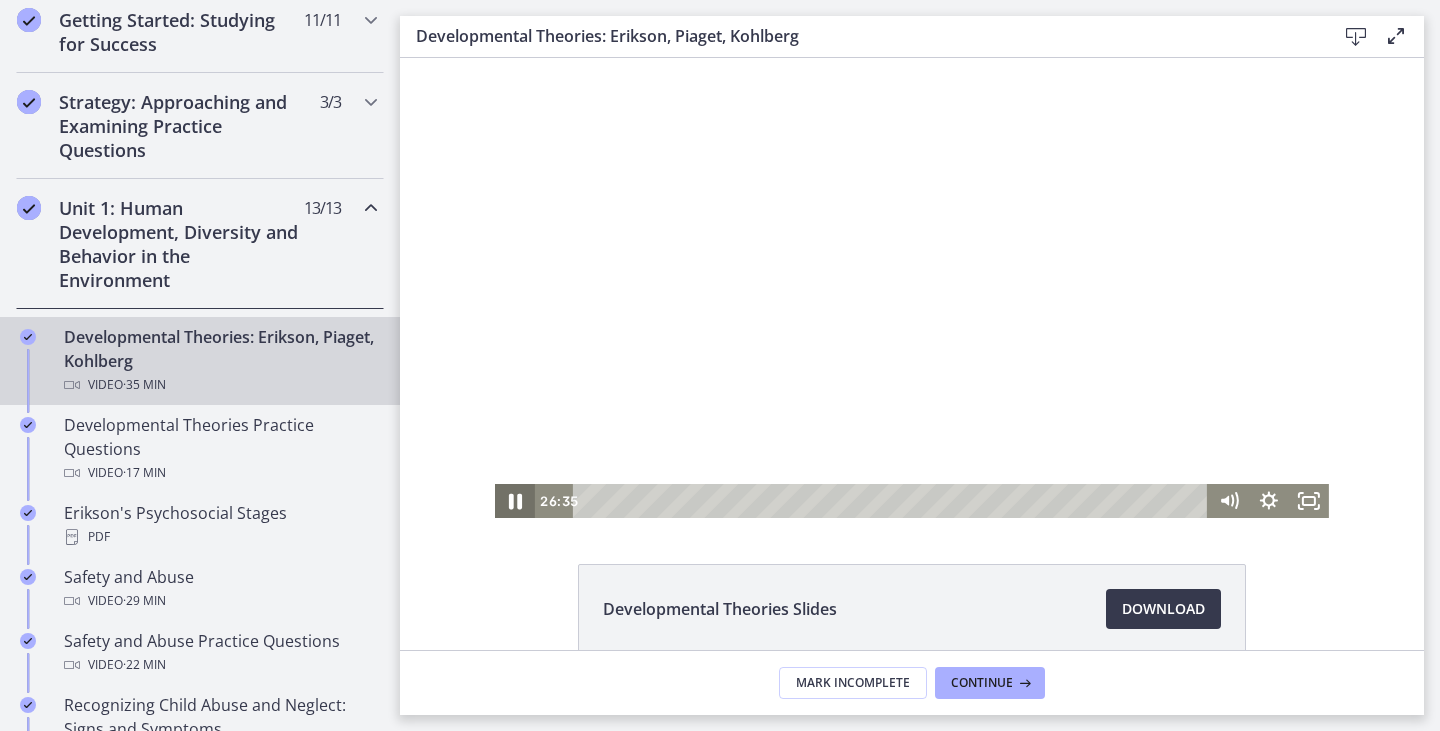 click 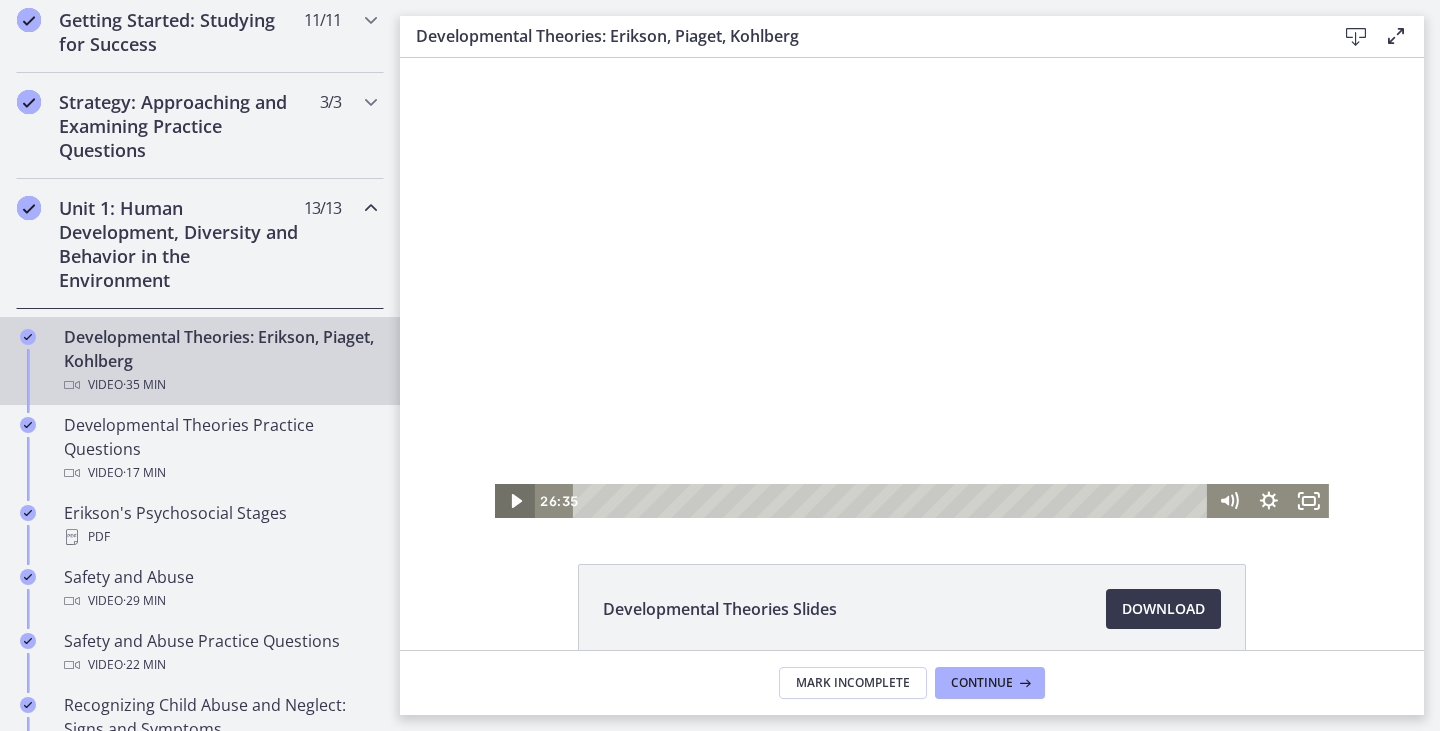 click 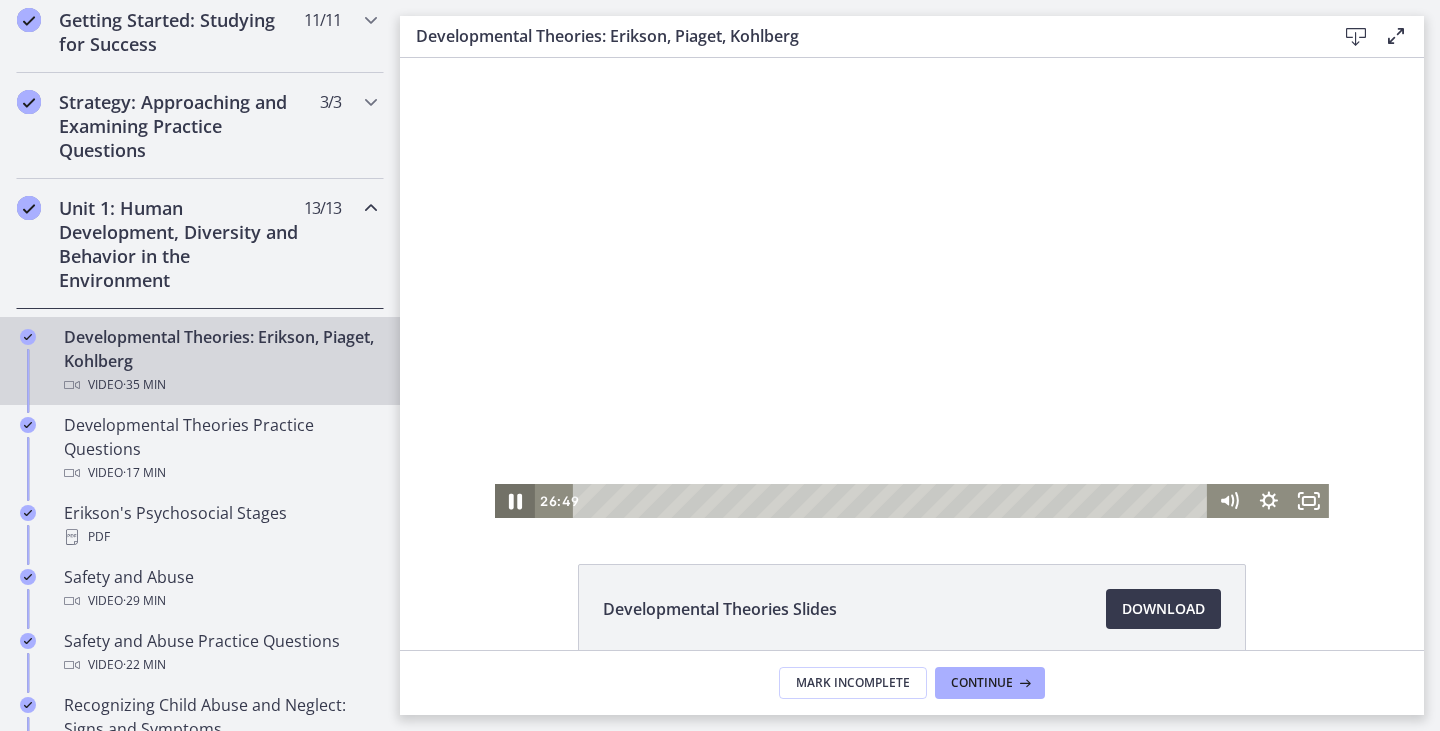 click 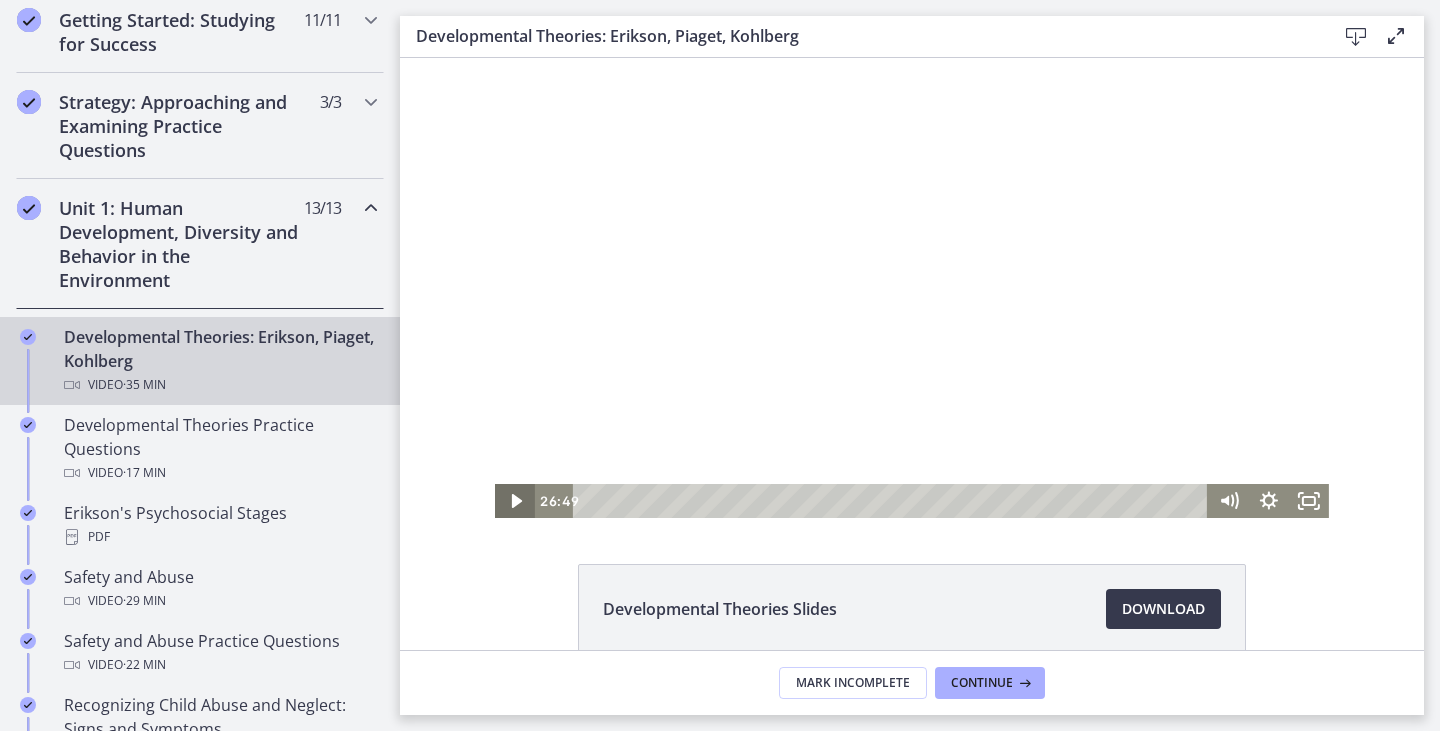 click 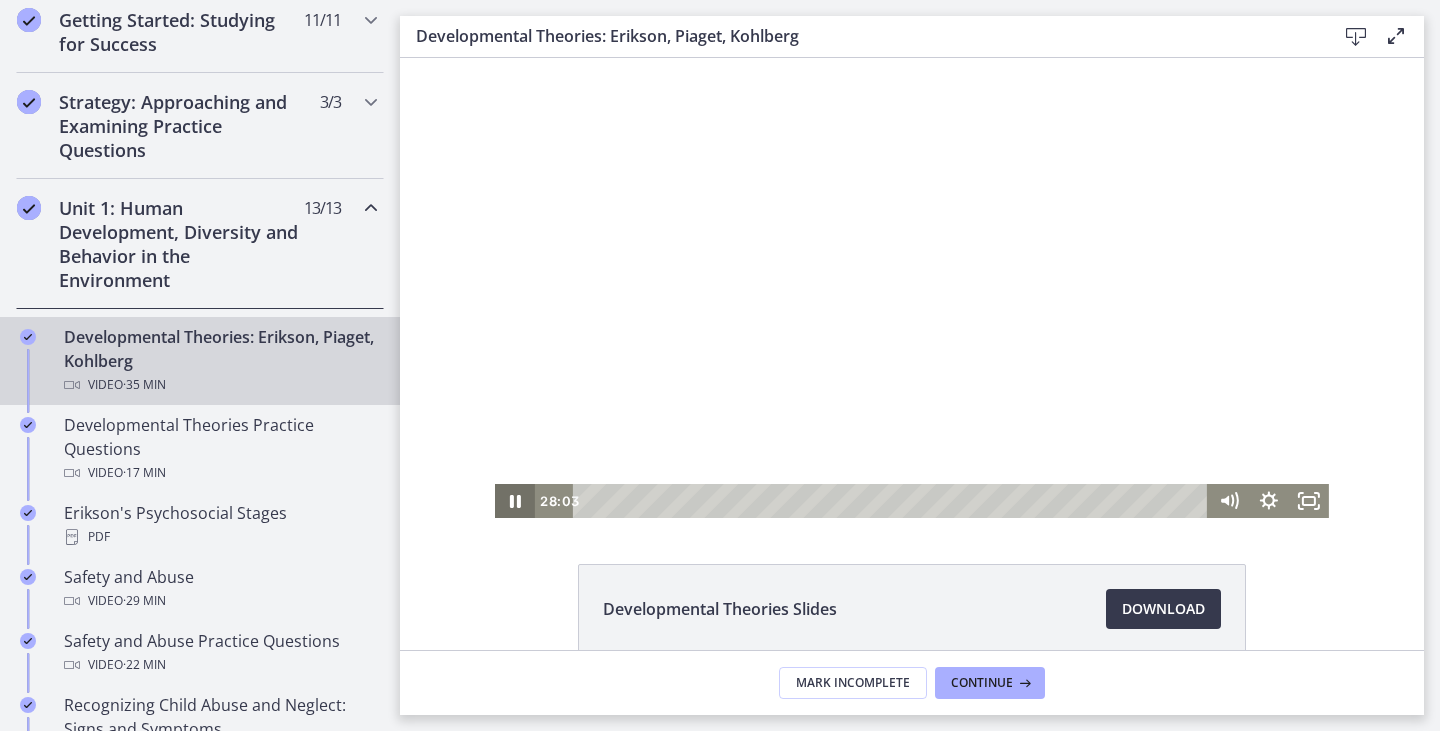 click 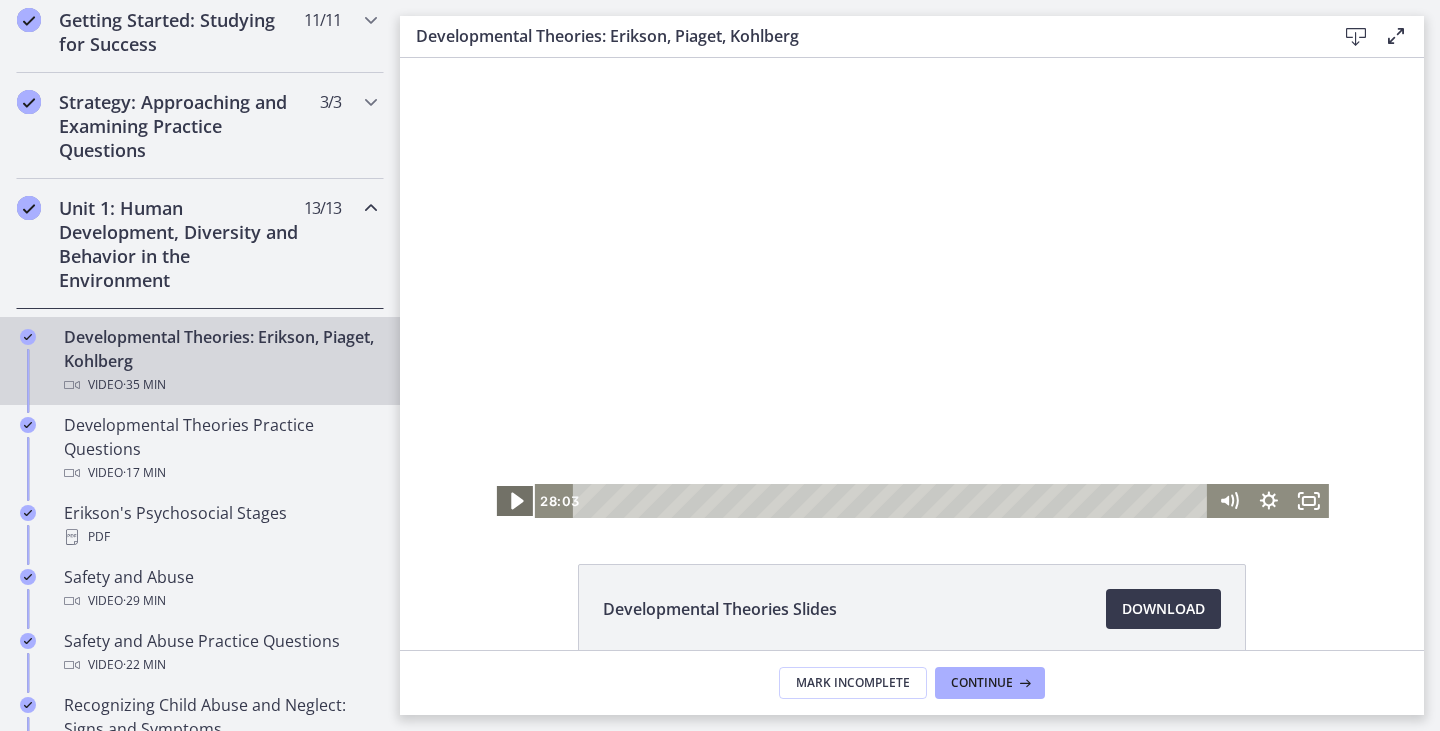 click 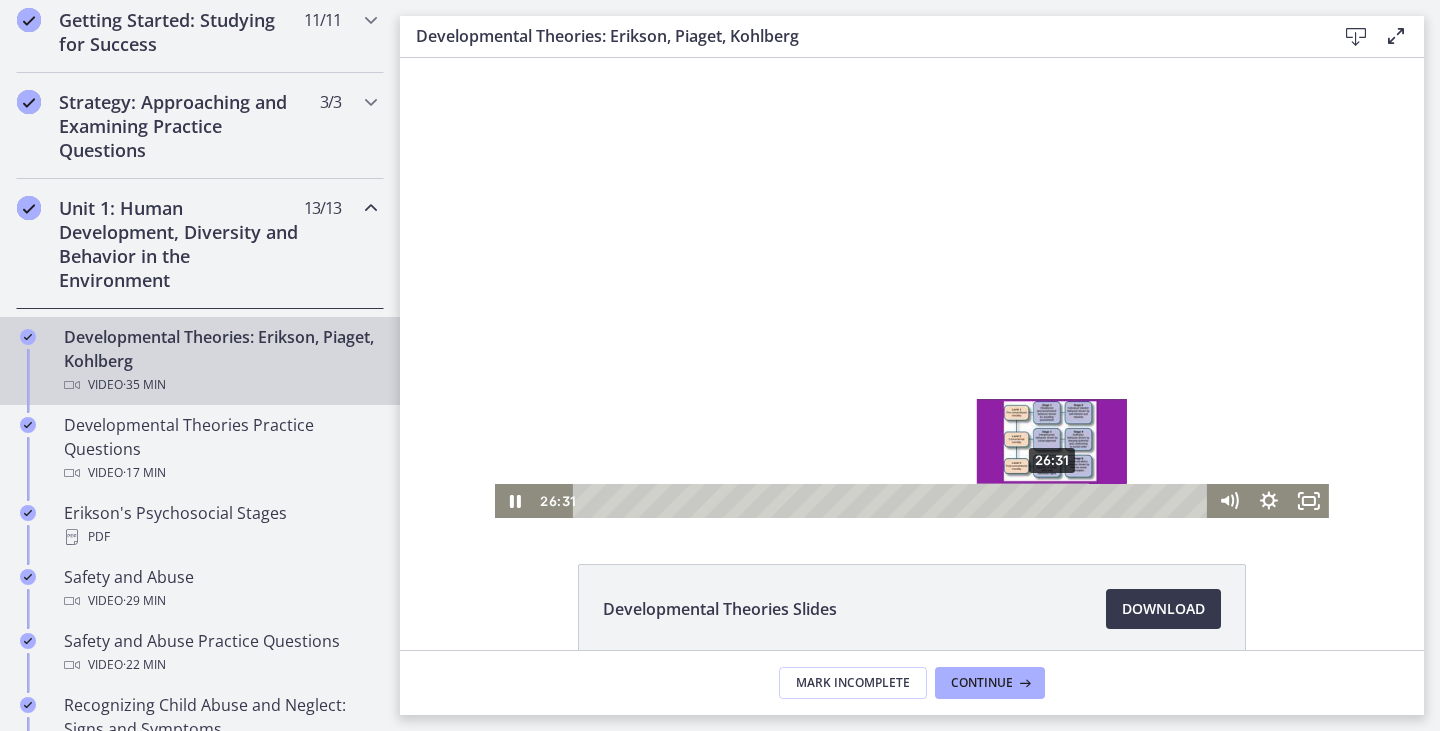 click on "26:31" at bounding box center (893, 501) 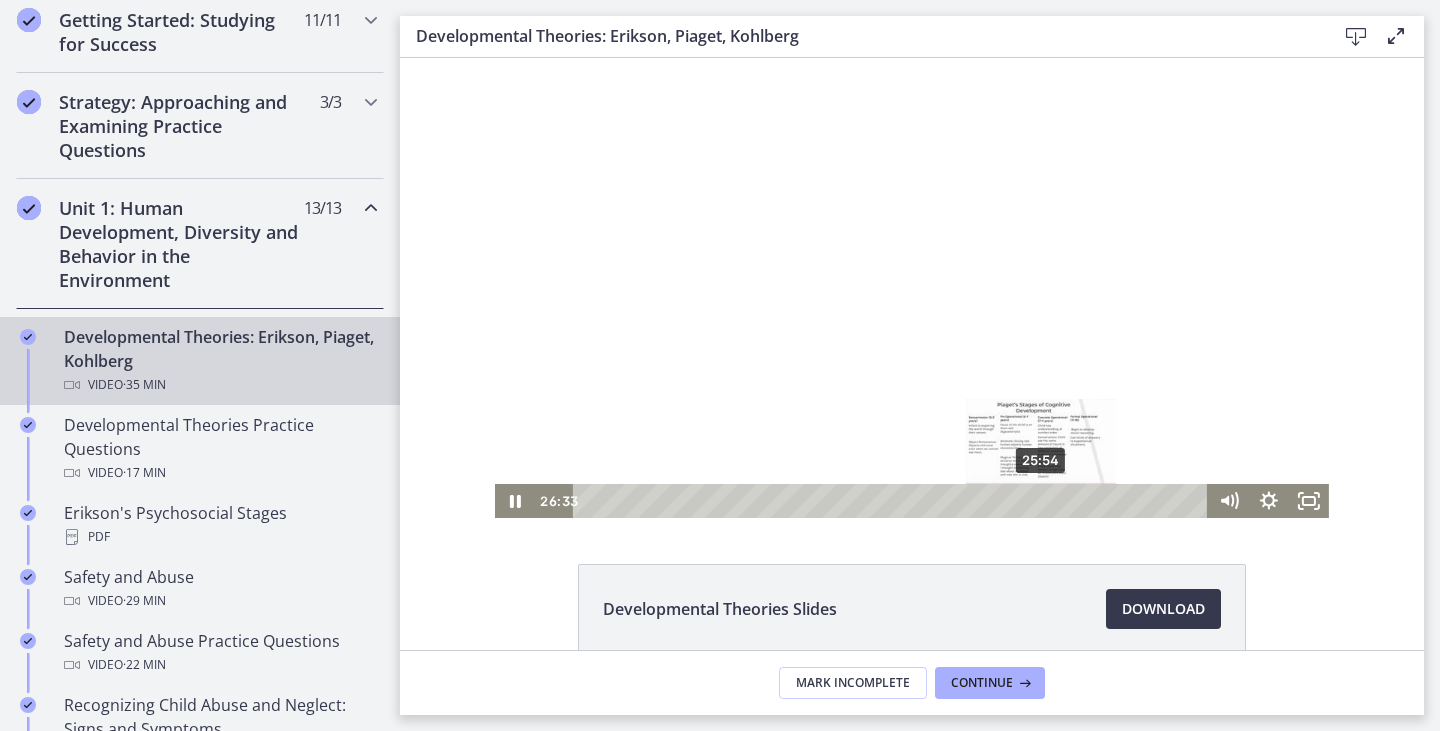 click on "25:54" at bounding box center (893, 501) 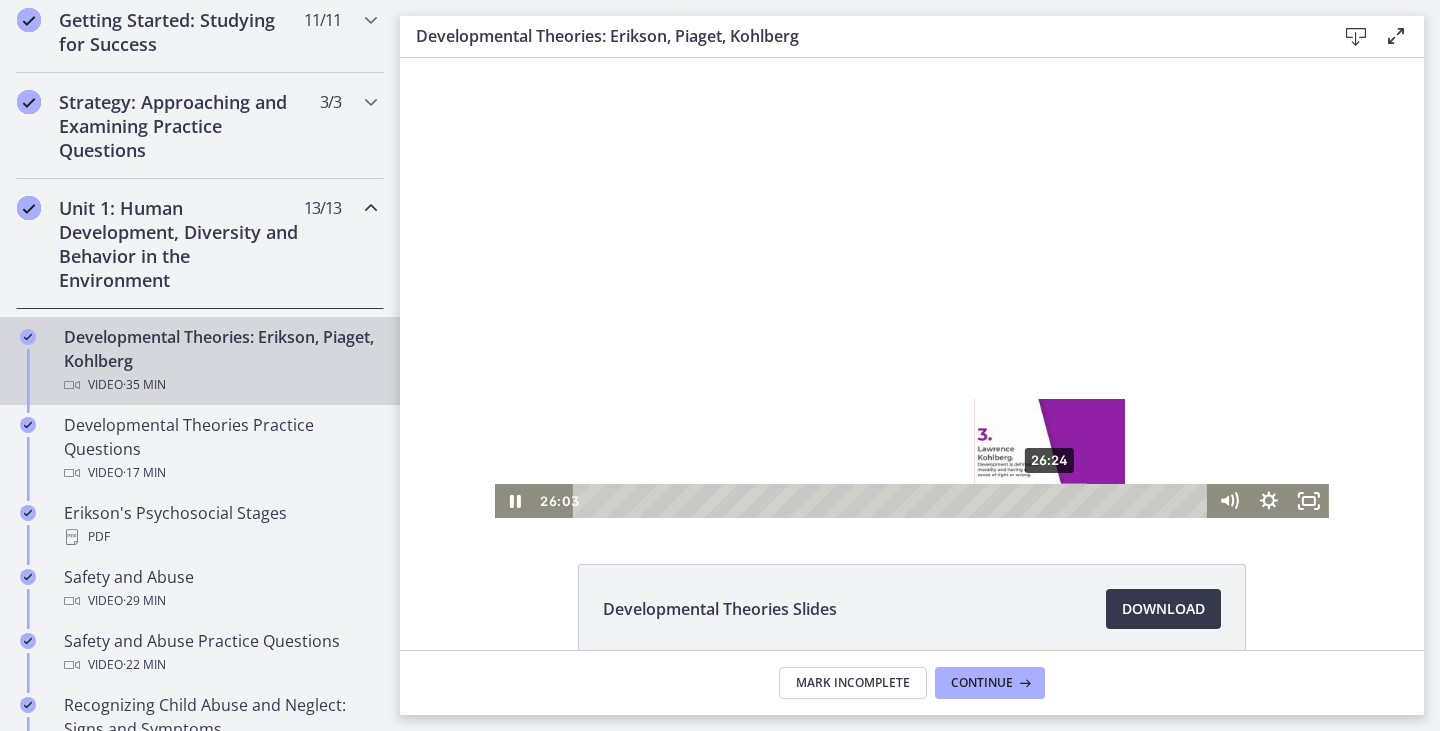 click on "26:24" at bounding box center [893, 501] 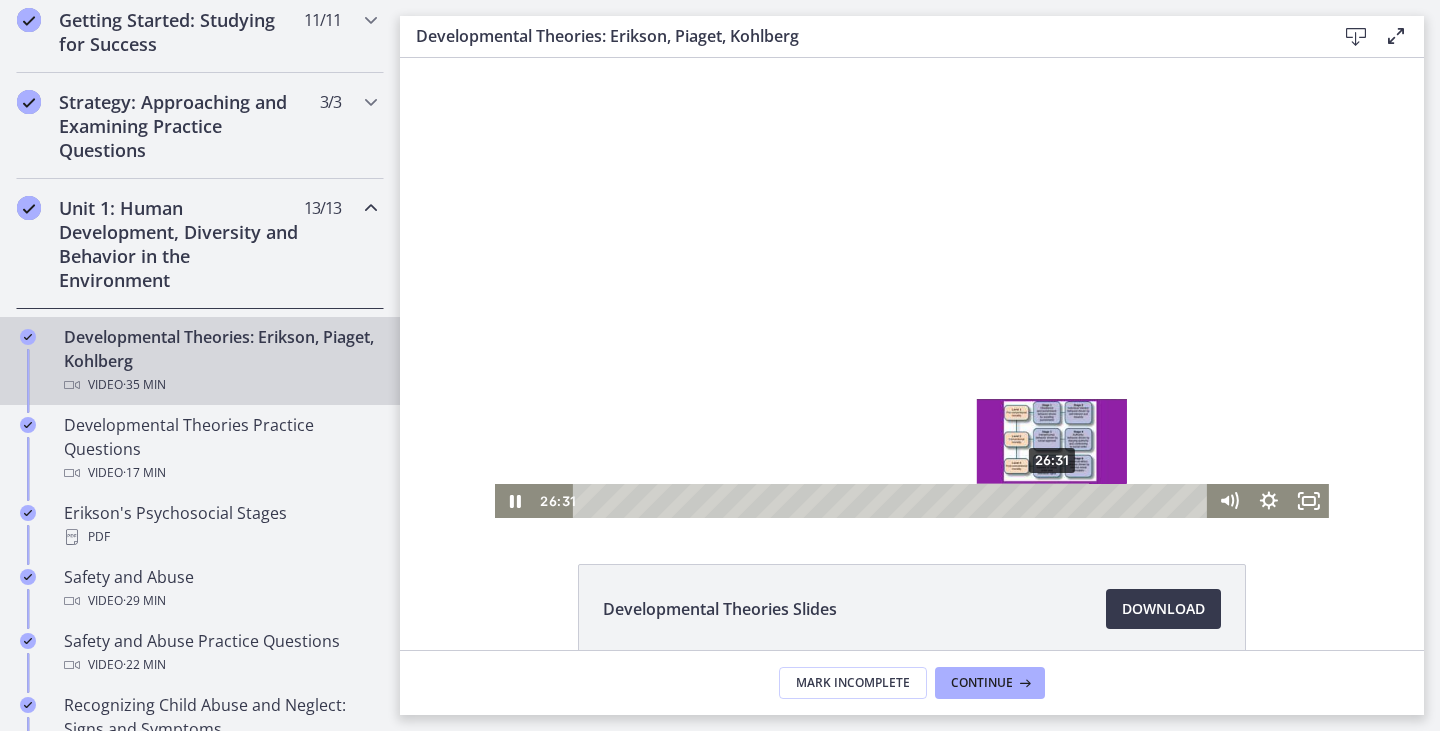 click at bounding box center [1051, 500] 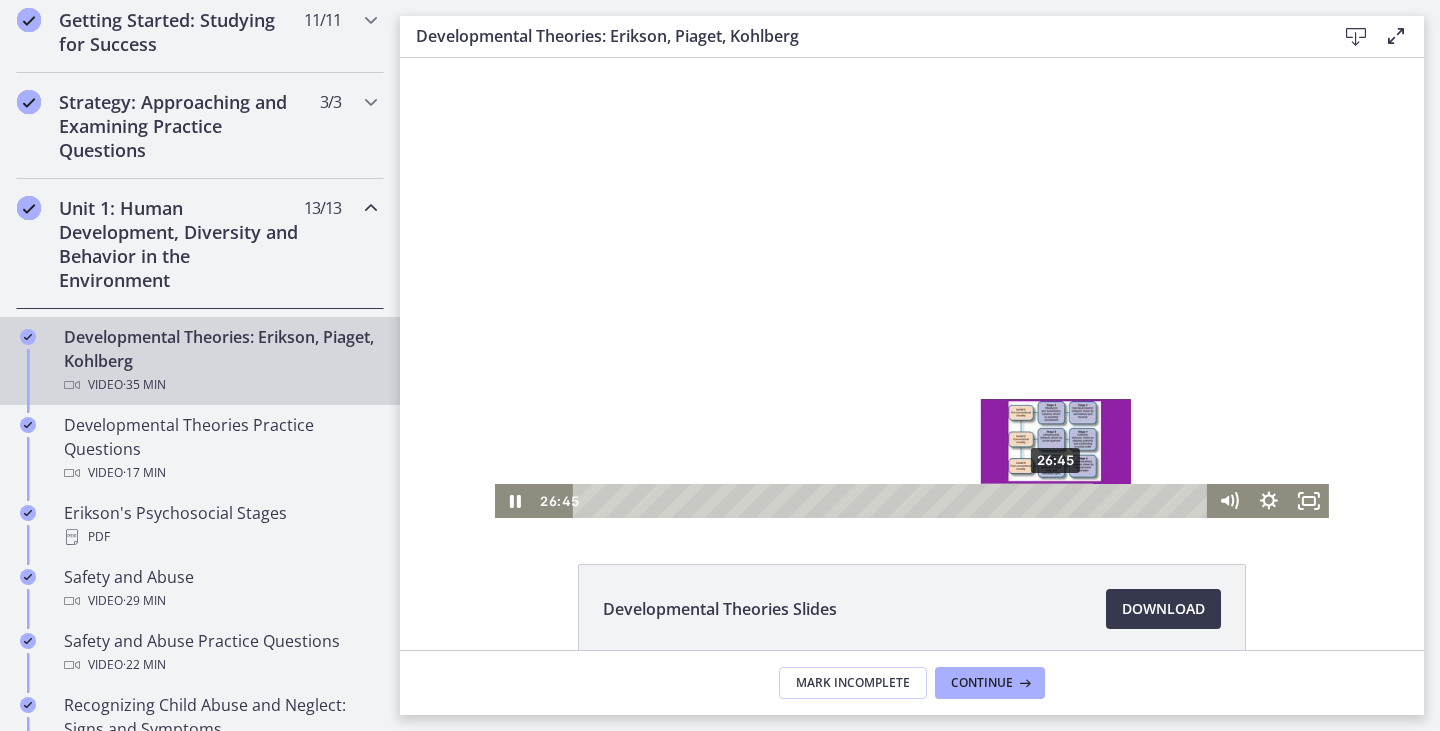 click on "26:45" at bounding box center [893, 501] 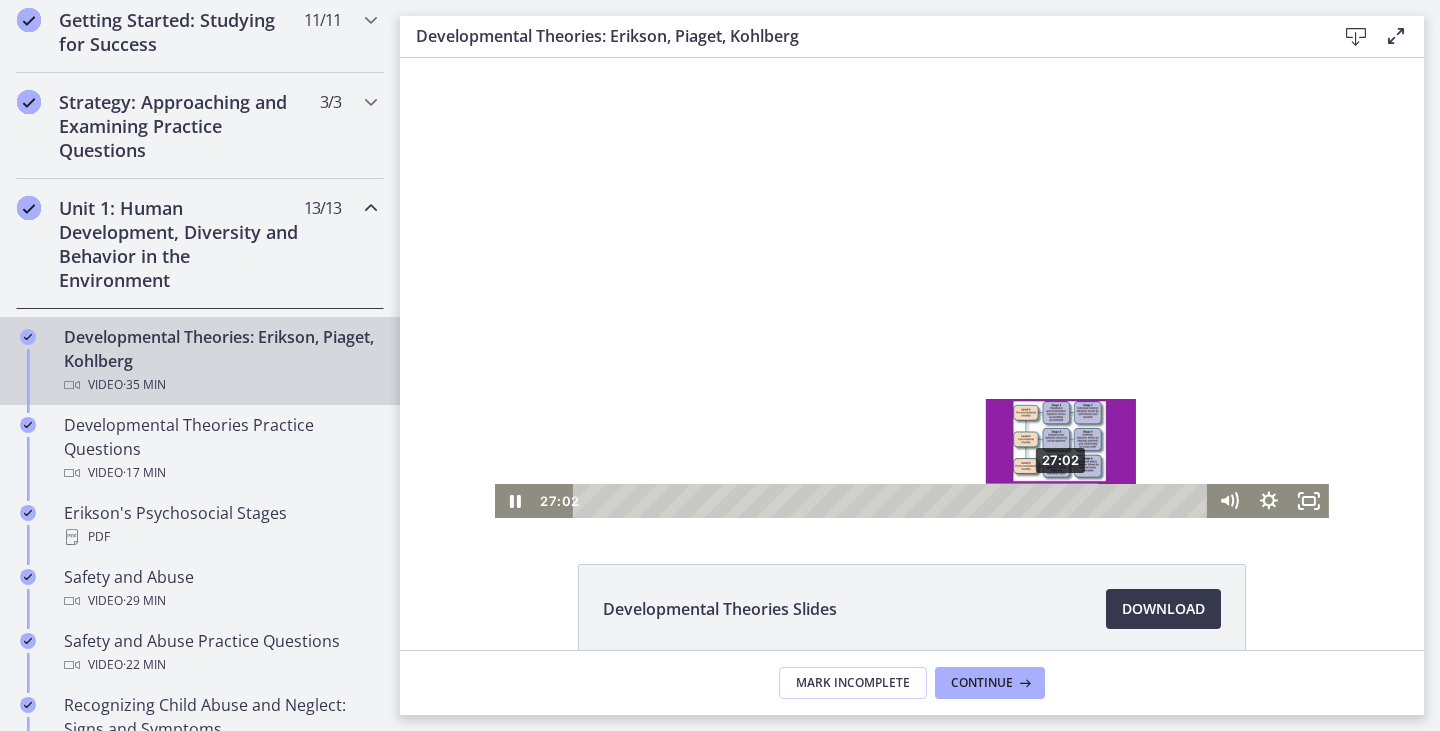 click on "27:02" at bounding box center (893, 501) 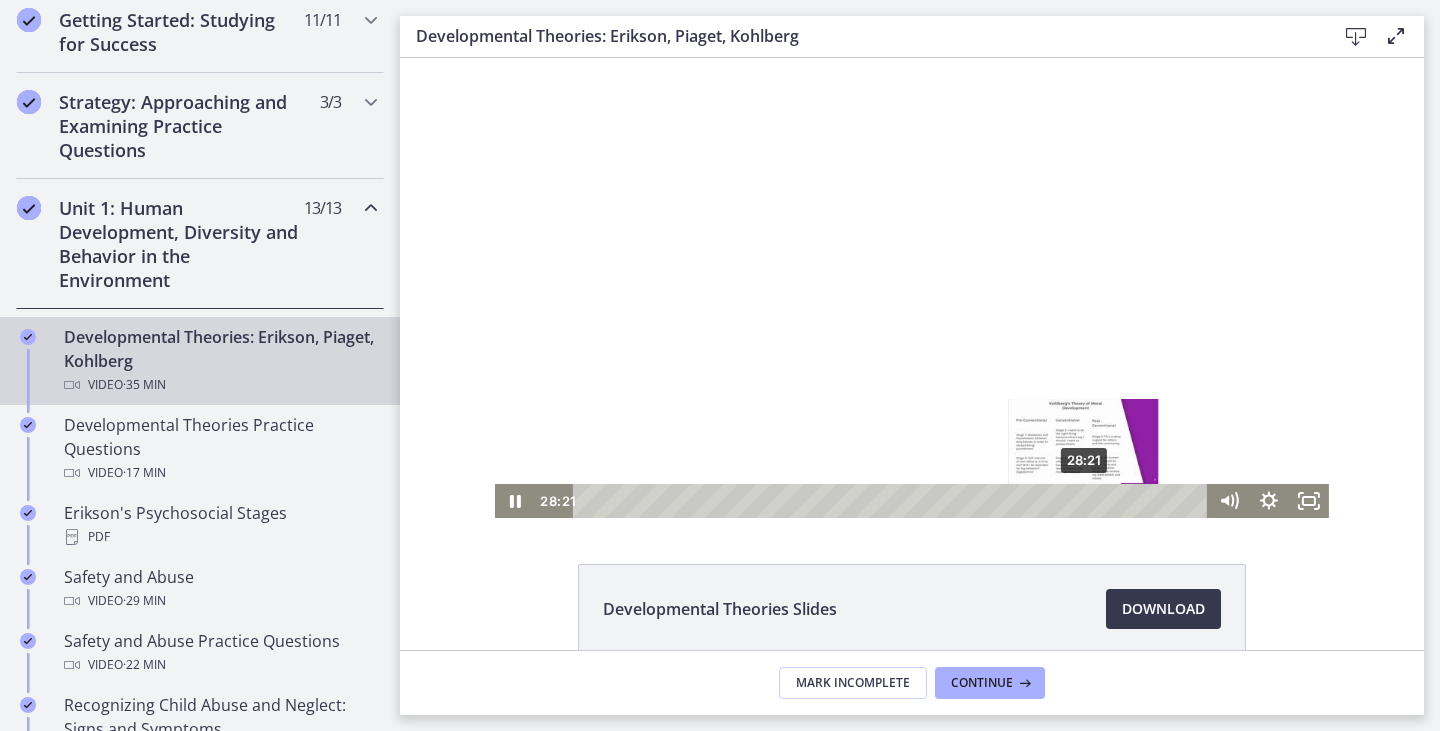 click on "28:21" at bounding box center [893, 501] 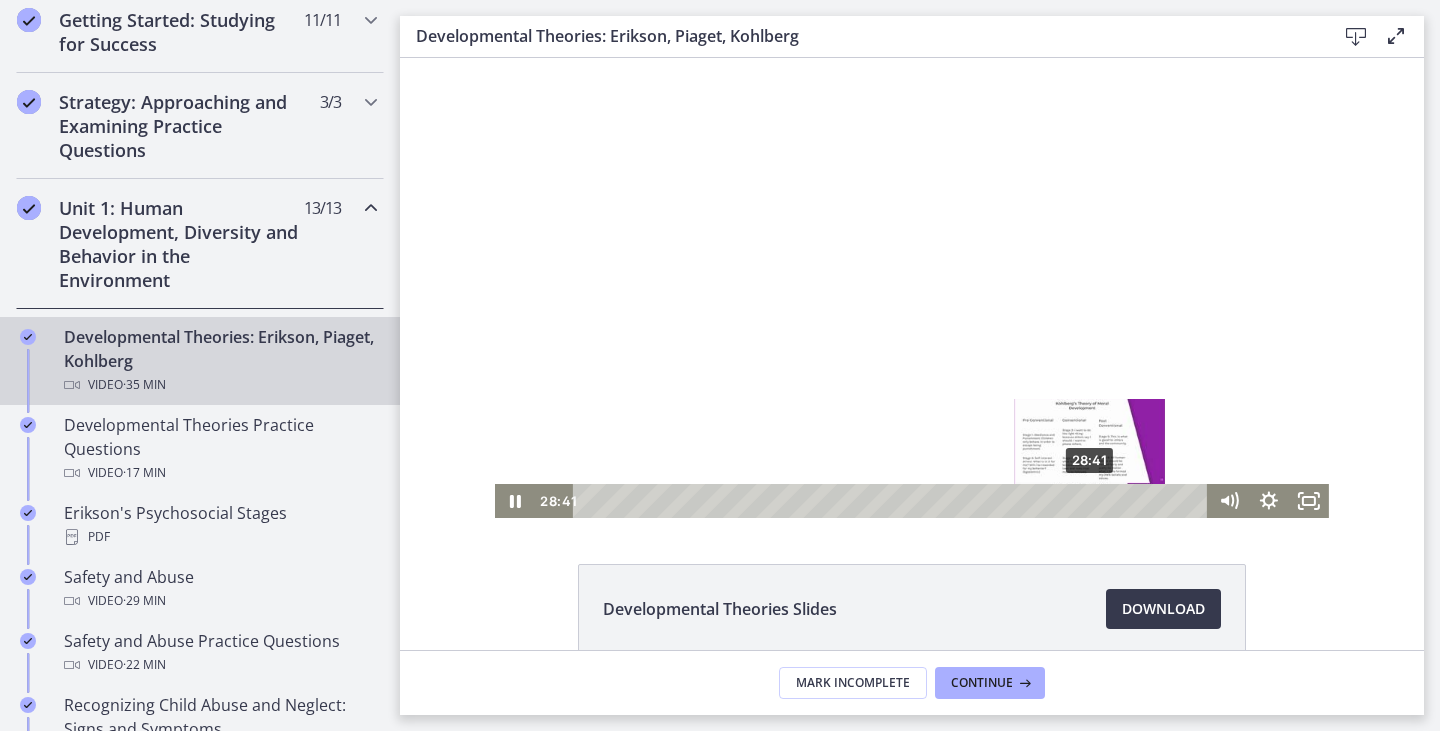 click on "28:41" at bounding box center [893, 501] 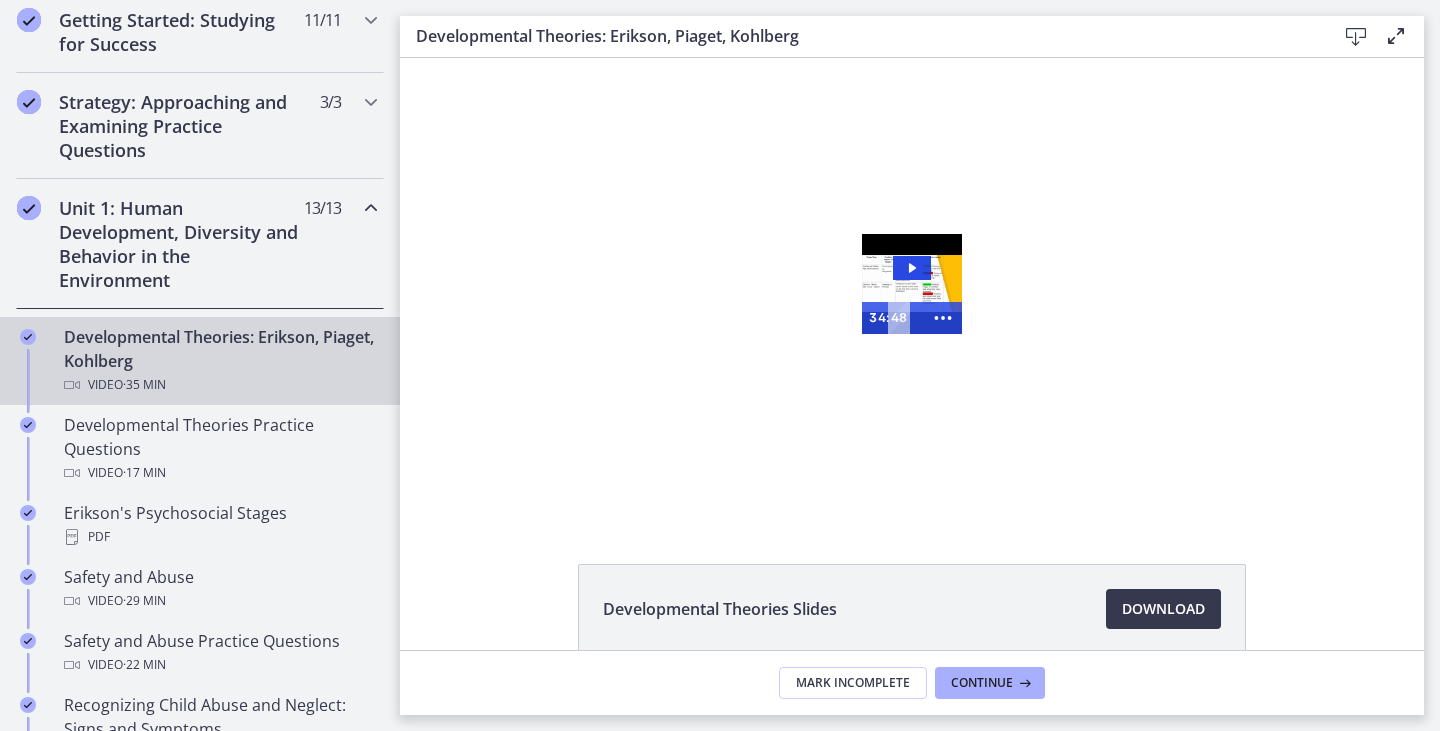 scroll, scrollTop: 0, scrollLeft: 0, axis: both 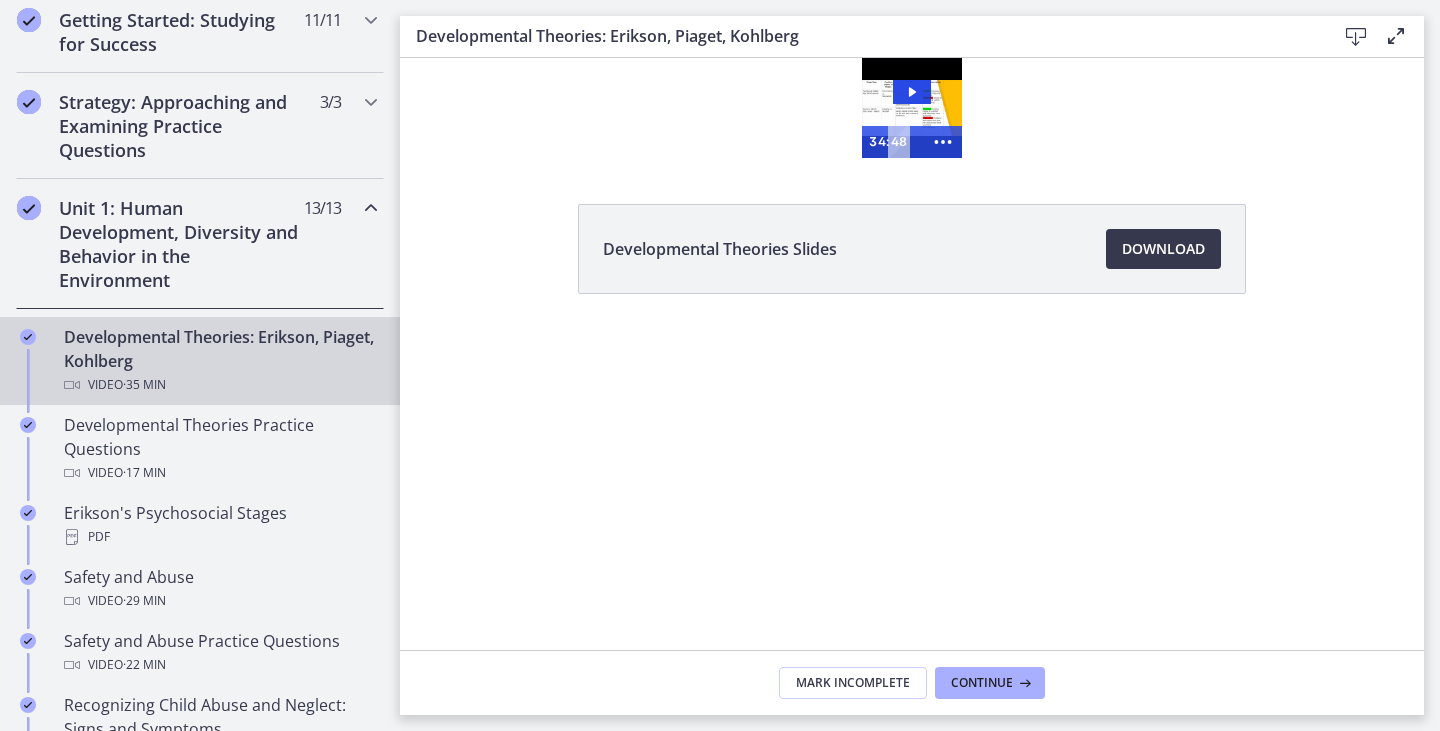 drag, startPoint x: 332, startPoint y: 291, endPoint x: 755, endPoint y: 468, distance: 458.53897 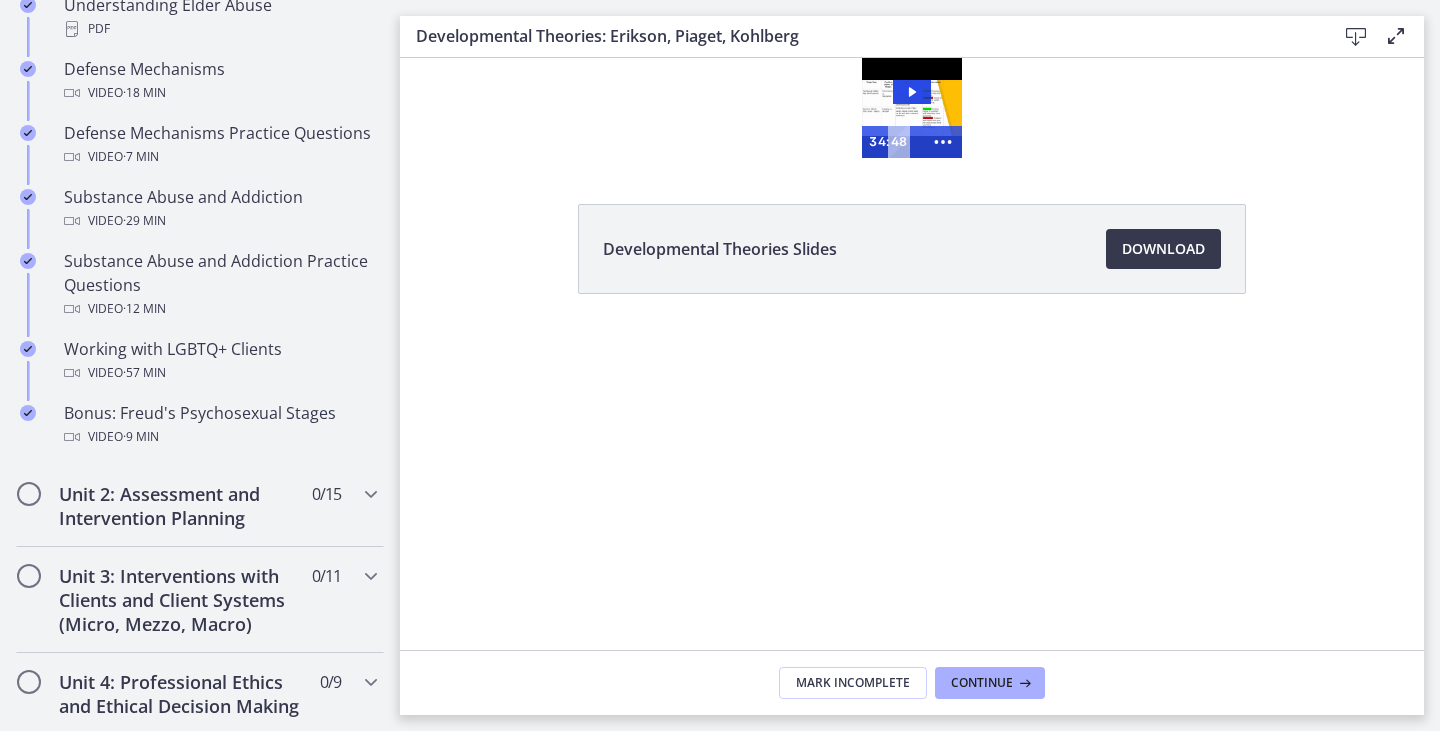 scroll, scrollTop: 1190, scrollLeft: 0, axis: vertical 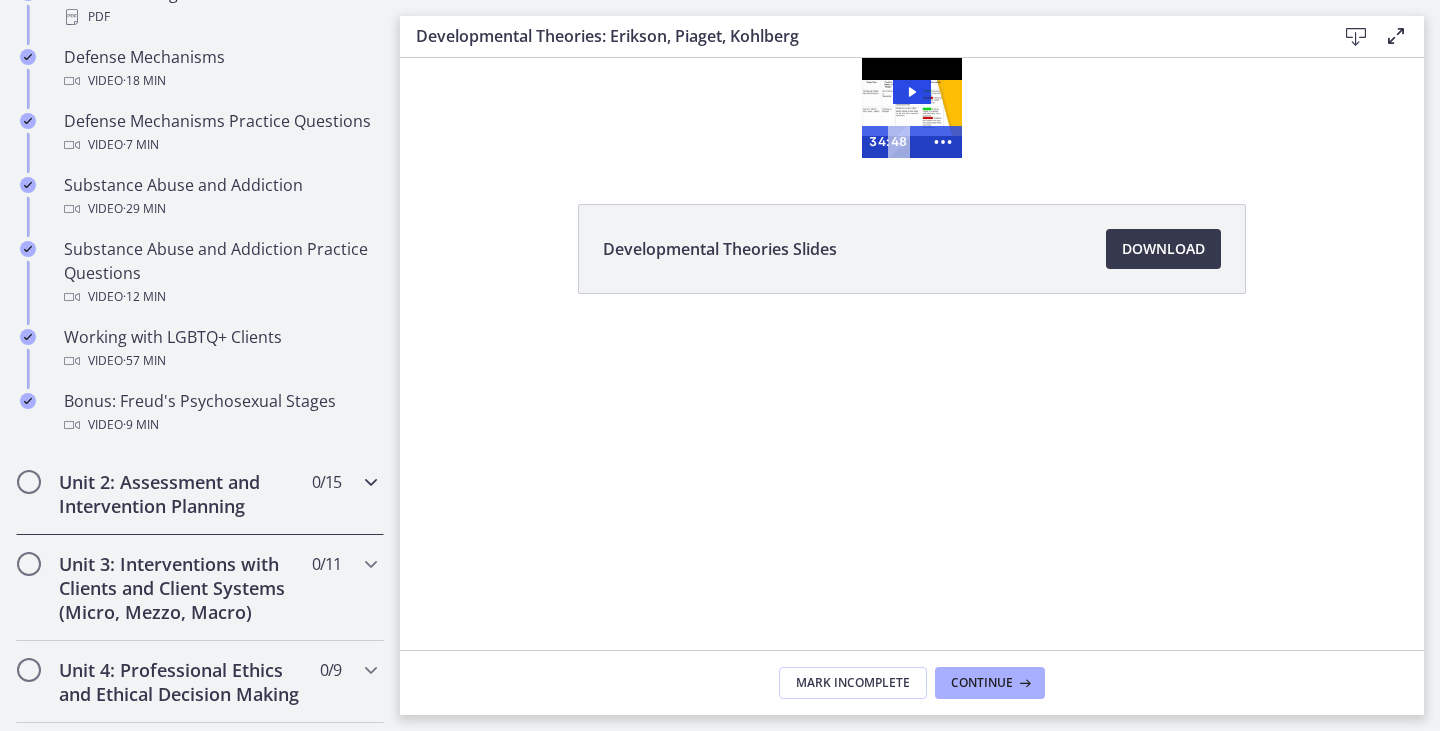 click on "Unit 2: Assessment and Intervention Planning" at bounding box center (181, 494) 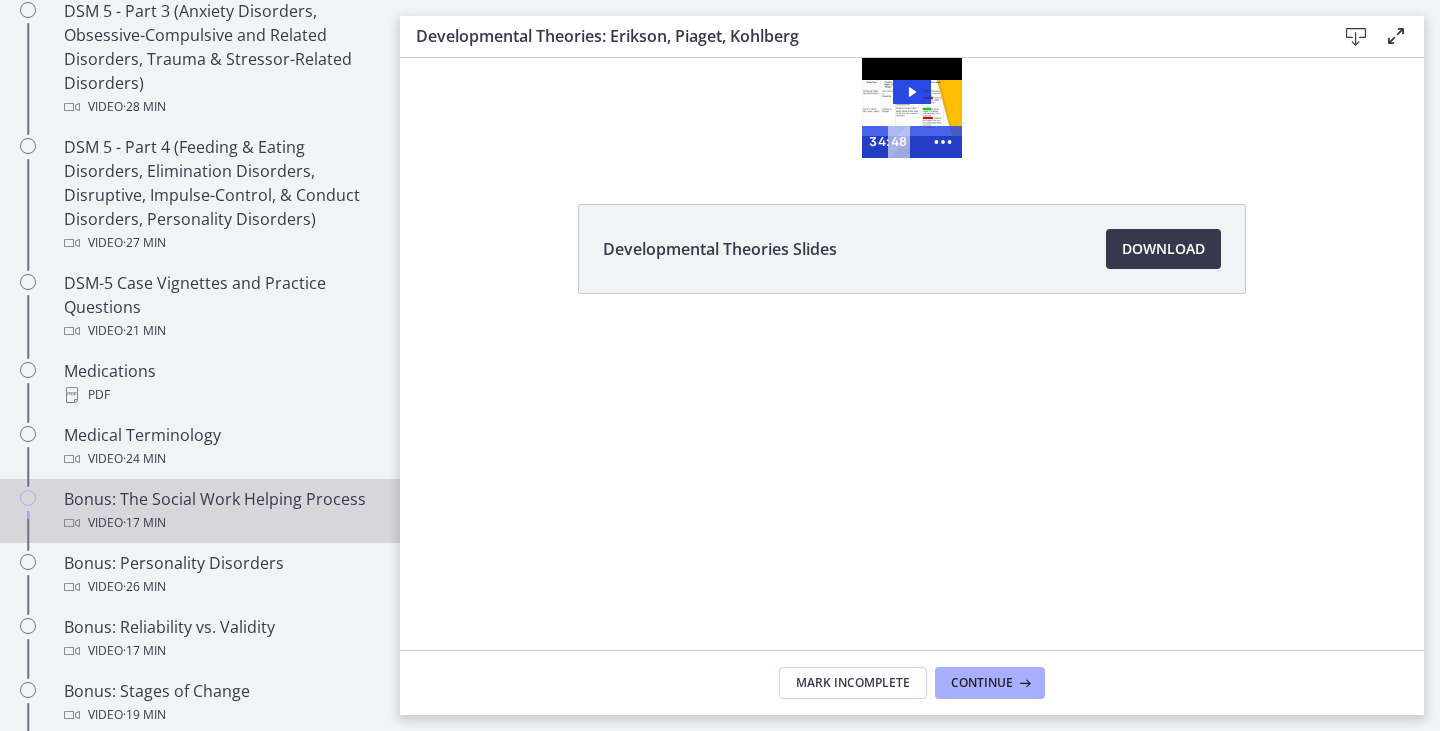scroll, scrollTop: 1190, scrollLeft: 0, axis: vertical 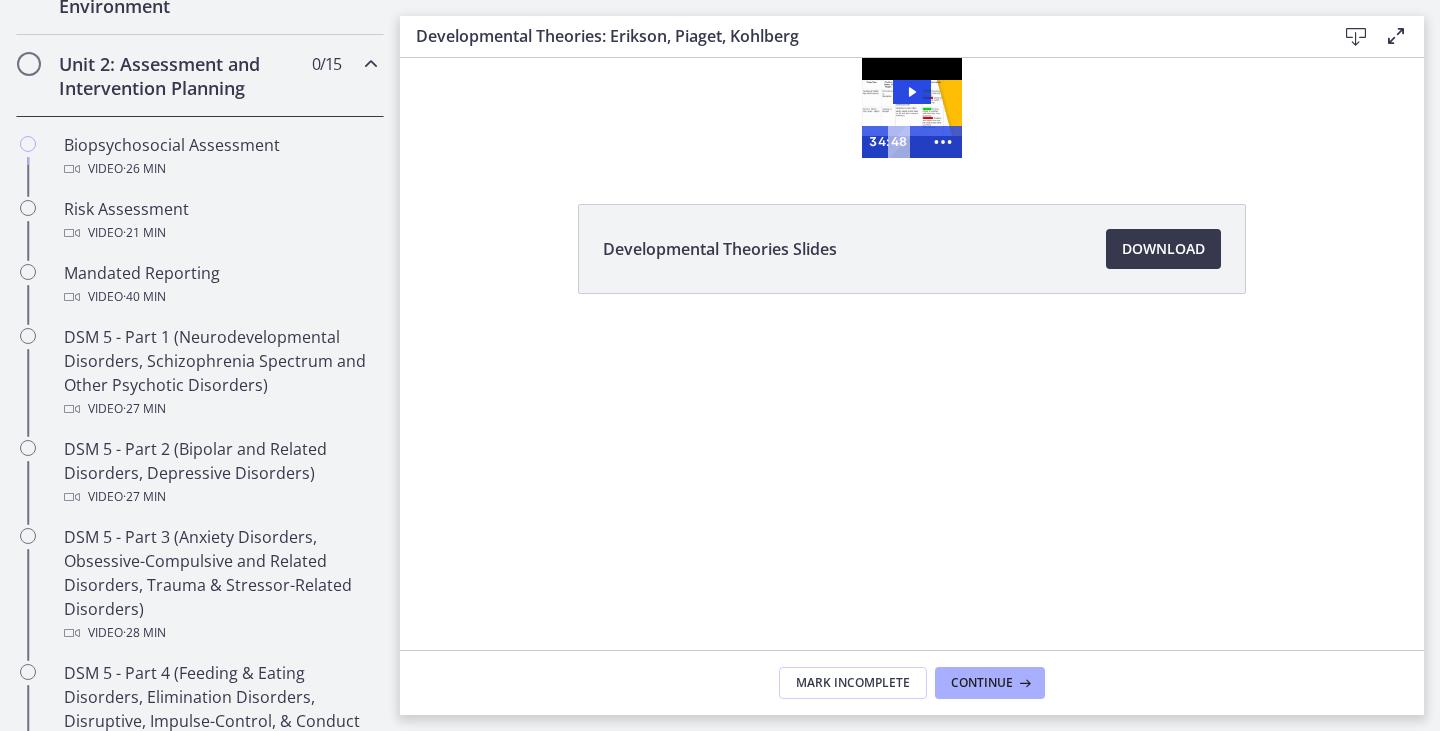click on "Unit 2: Assessment and Intervention Planning" at bounding box center [181, 76] 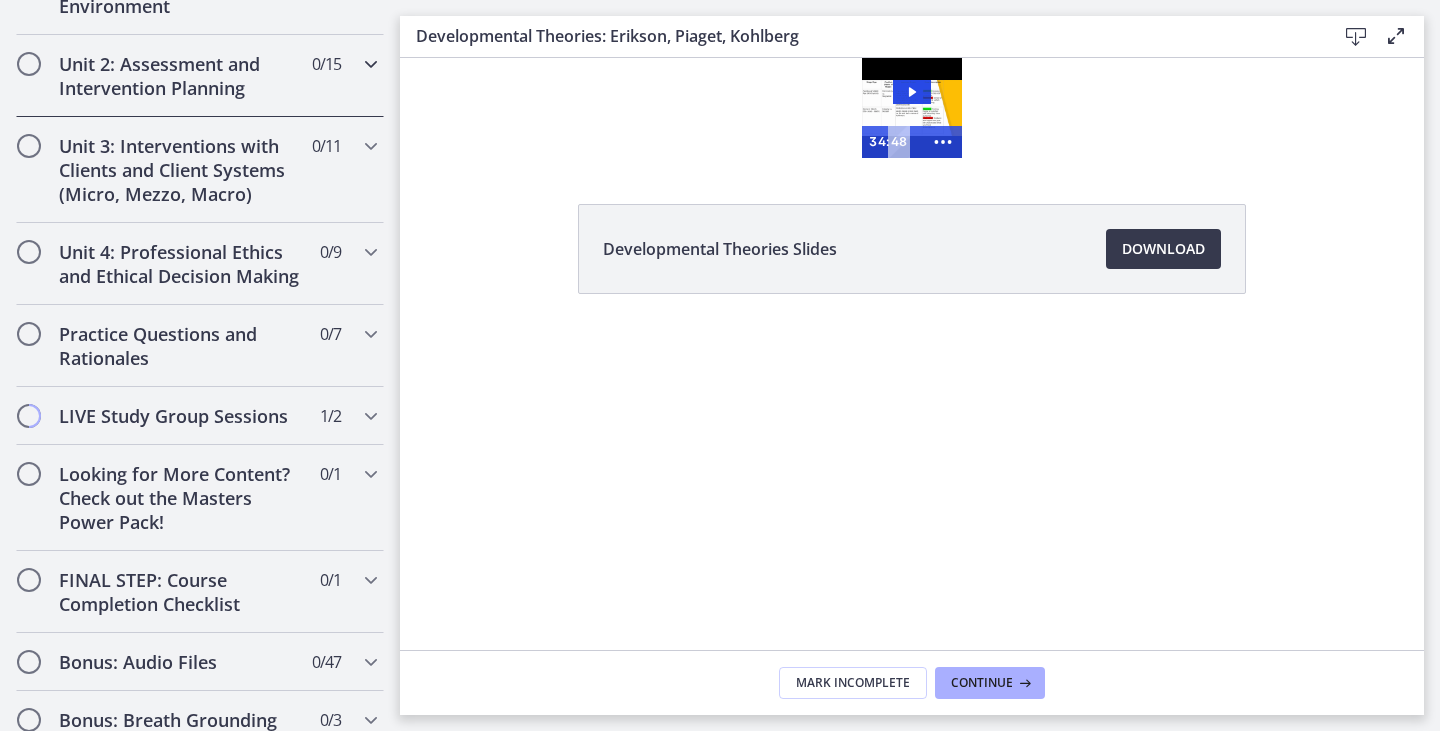click on "Unit 2: Assessment and Intervention Planning" at bounding box center [181, 76] 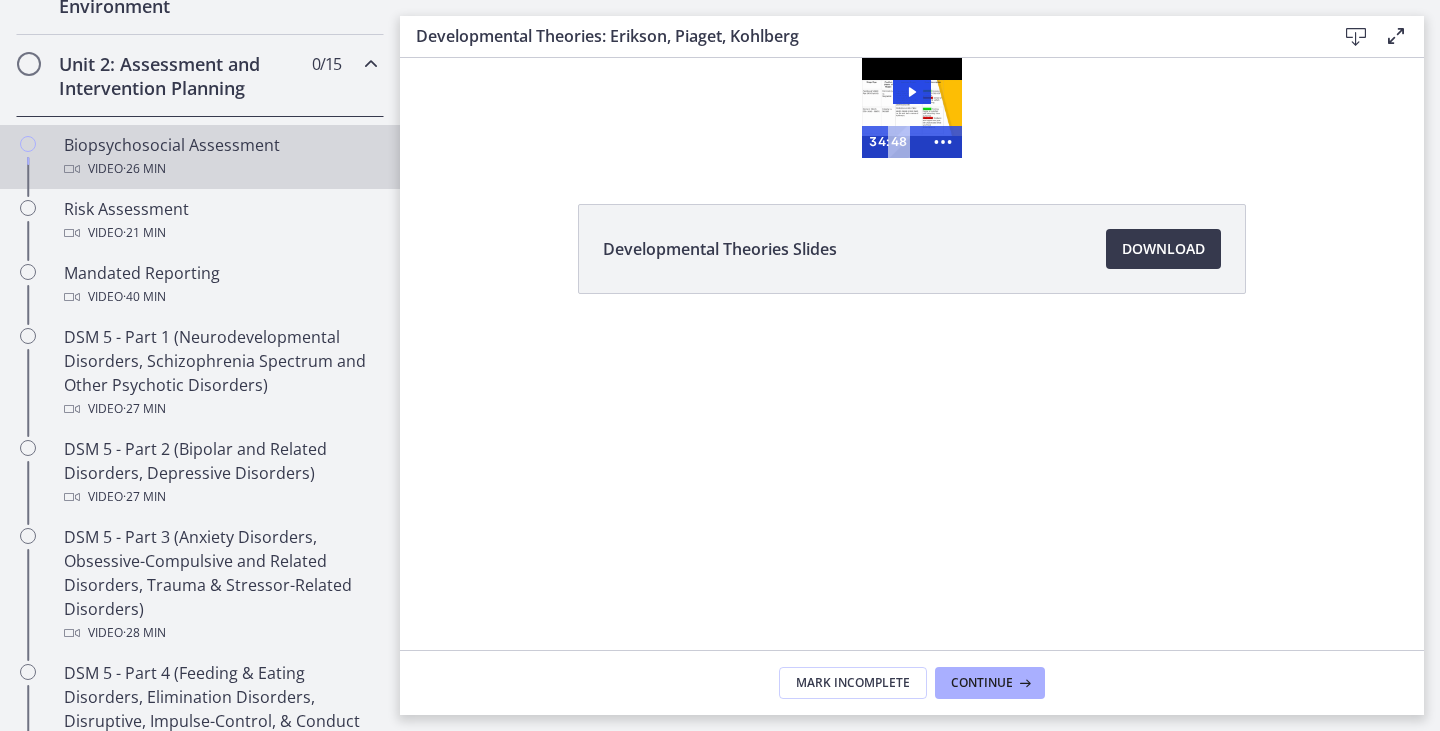 click on "Biopsychosocial Assessment
Video
·  26 min" at bounding box center (220, 157) 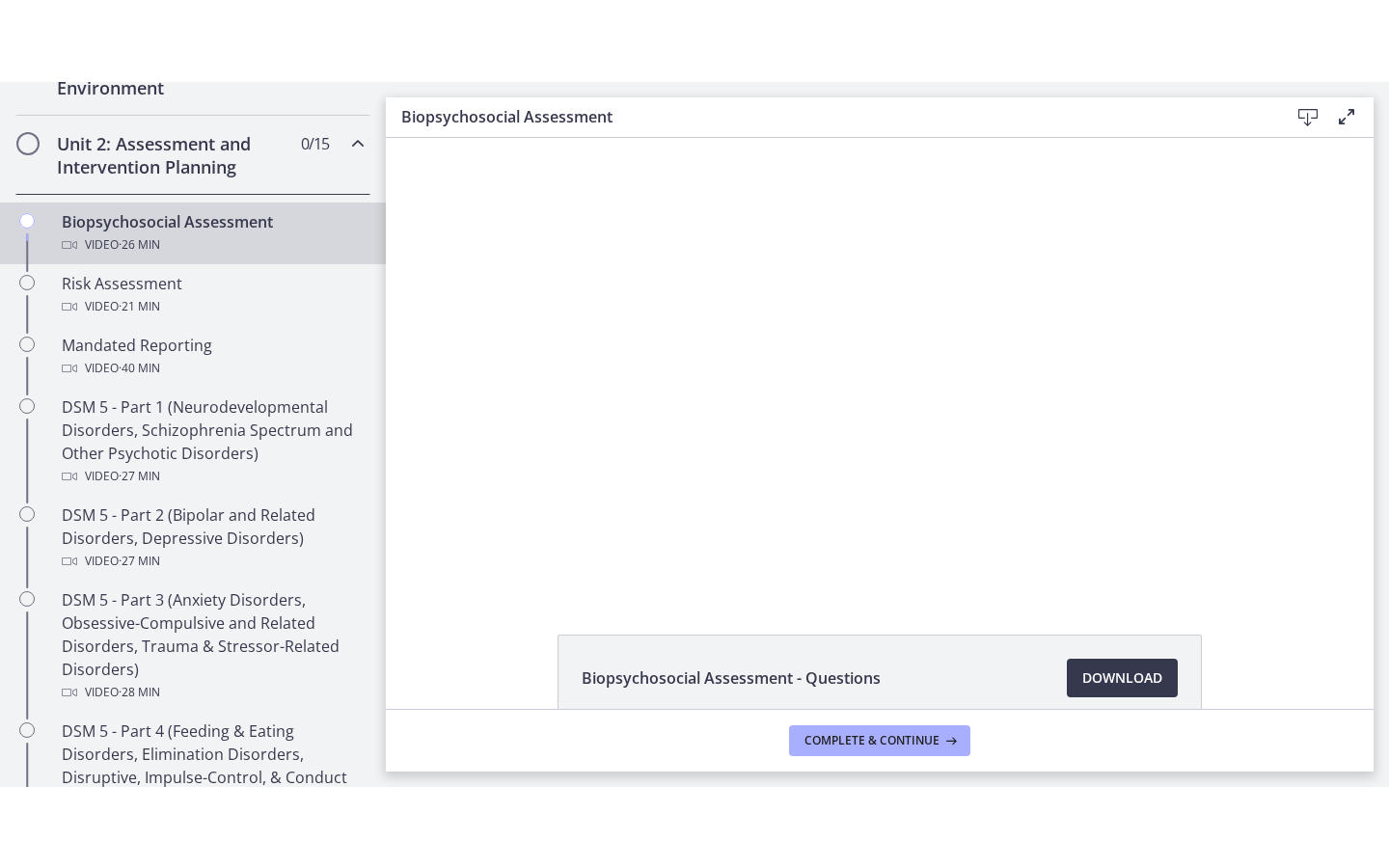 scroll, scrollTop: 0, scrollLeft: 0, axis: both 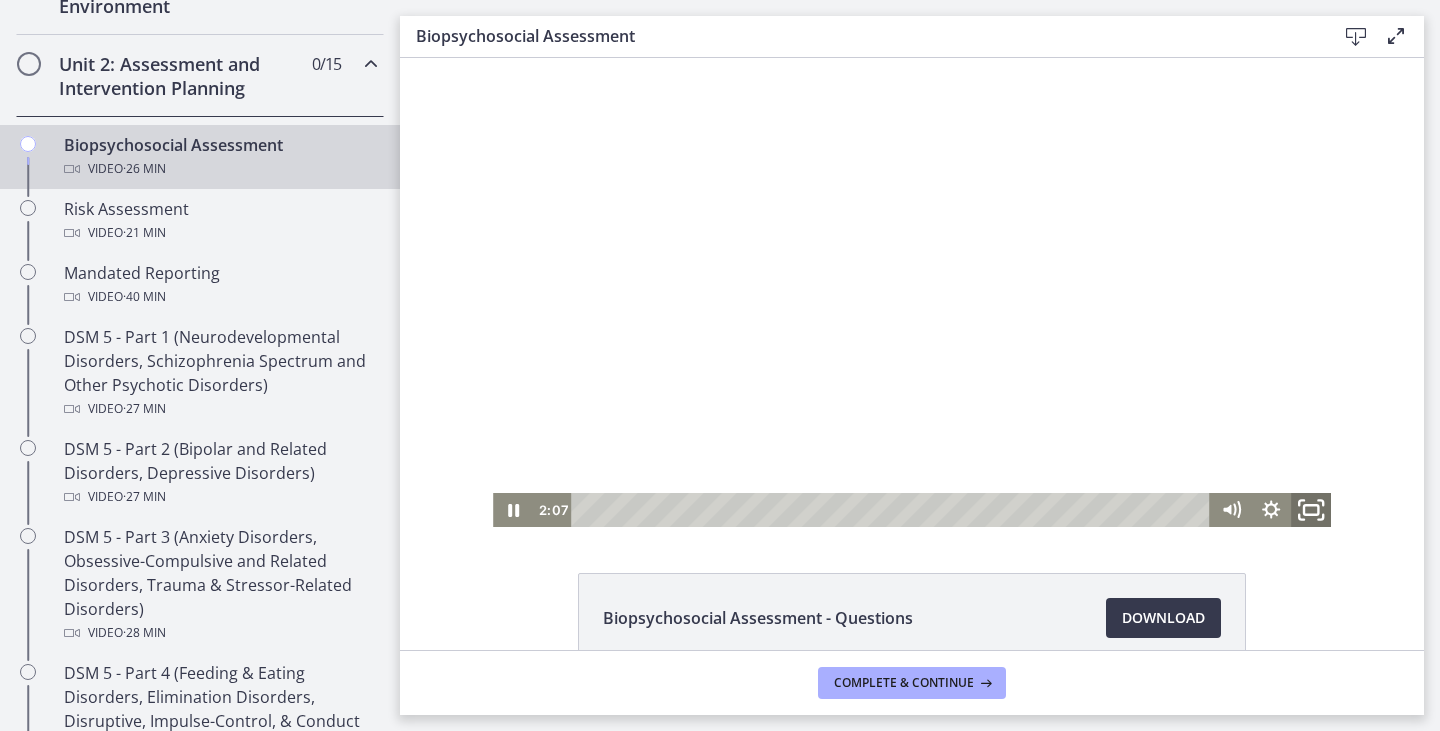 click 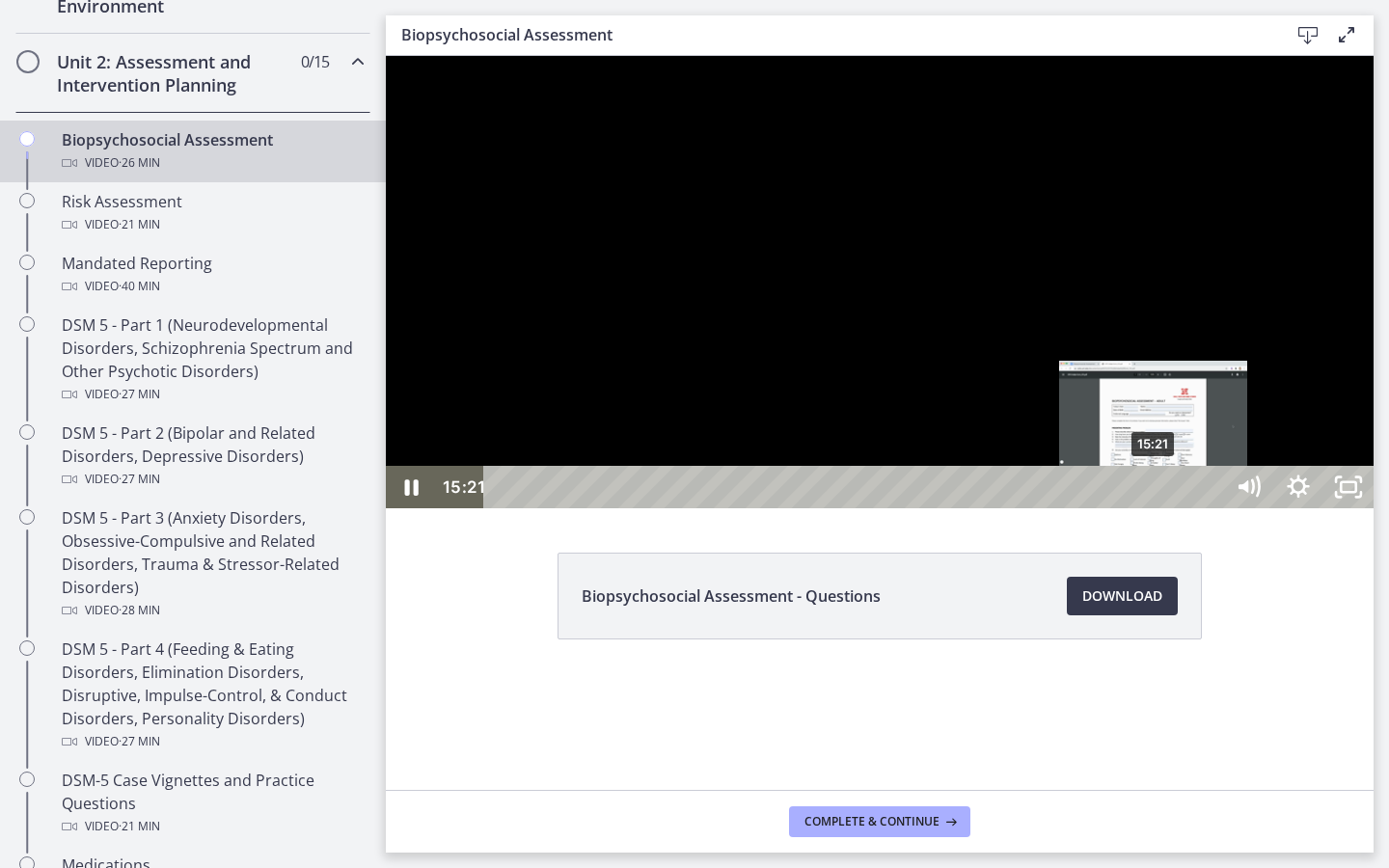 click on "15:21" at bounding box center (857, 487) 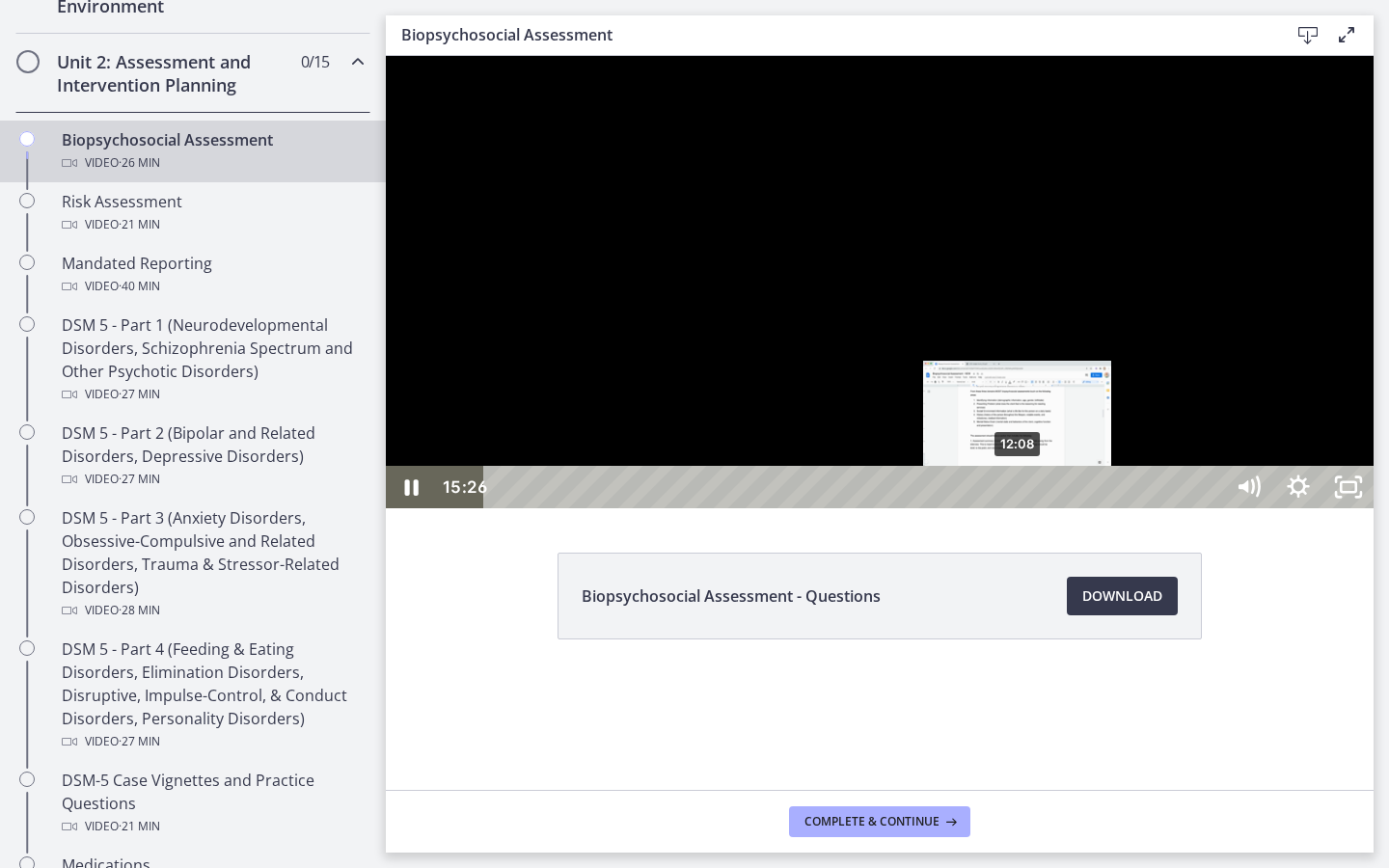 click on "12:08" at bounding box center [857, 487] 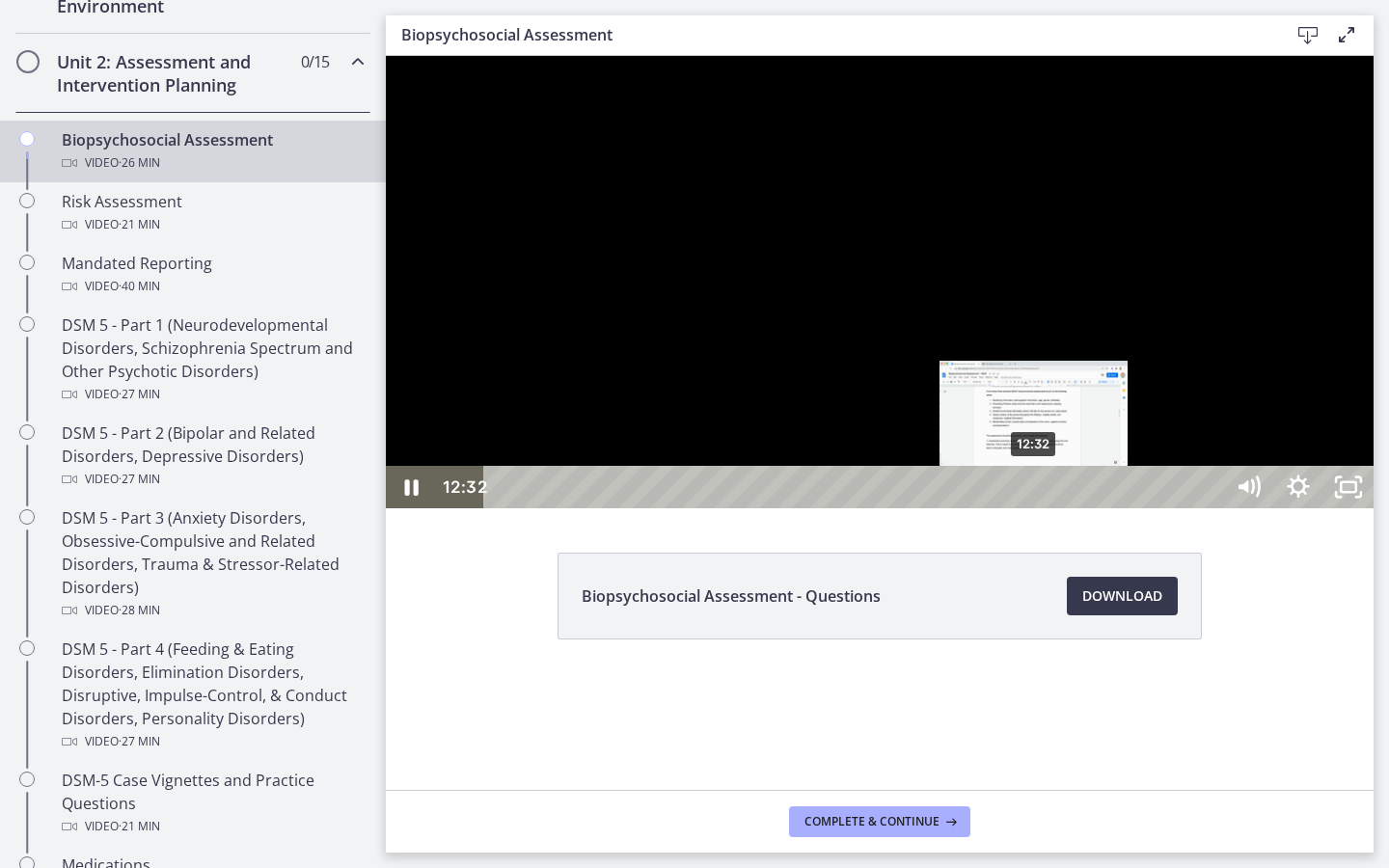 click on "12:32" at bounding box center (857, 487) 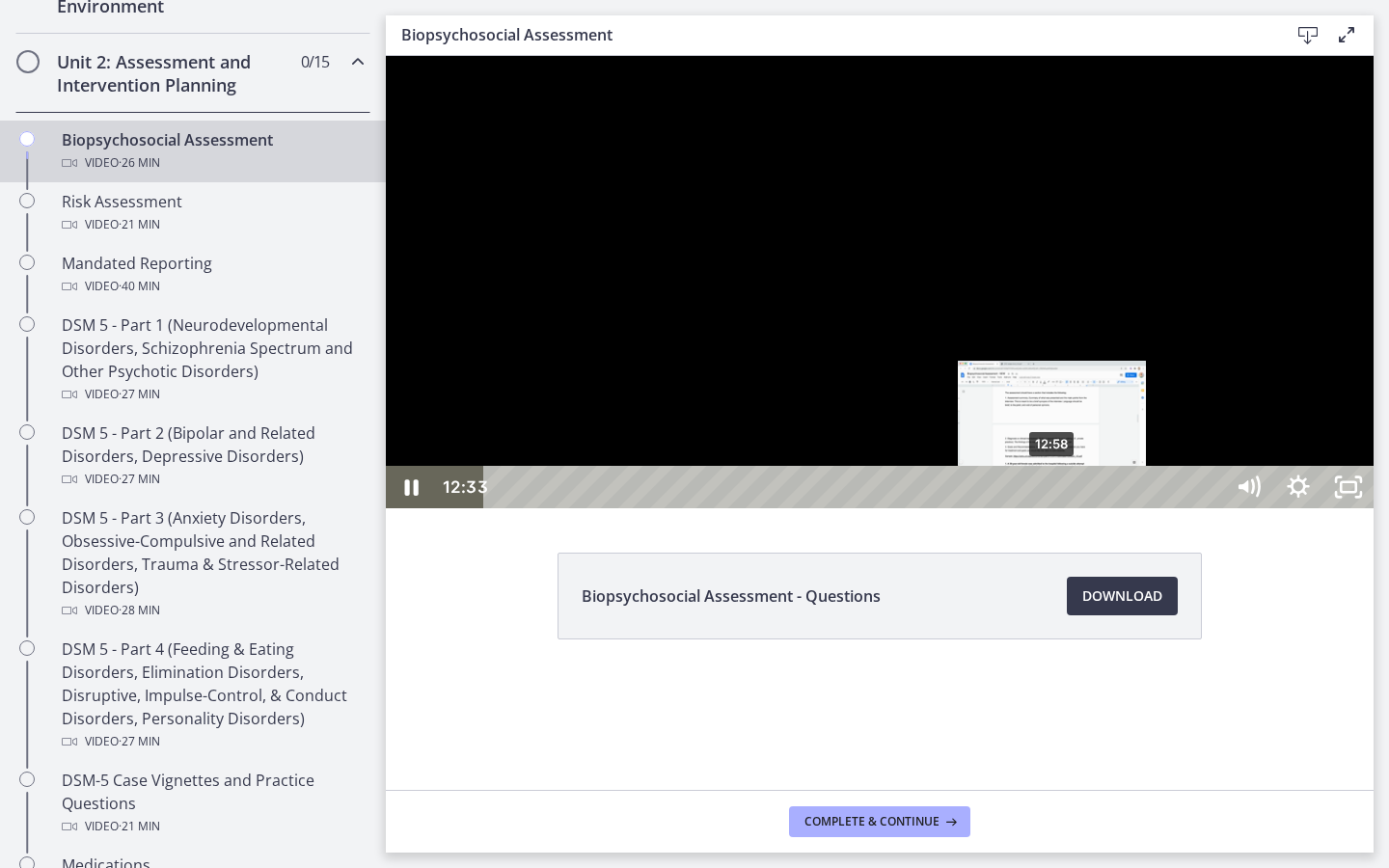 click on "12:58" at bounding box center (857, 487) 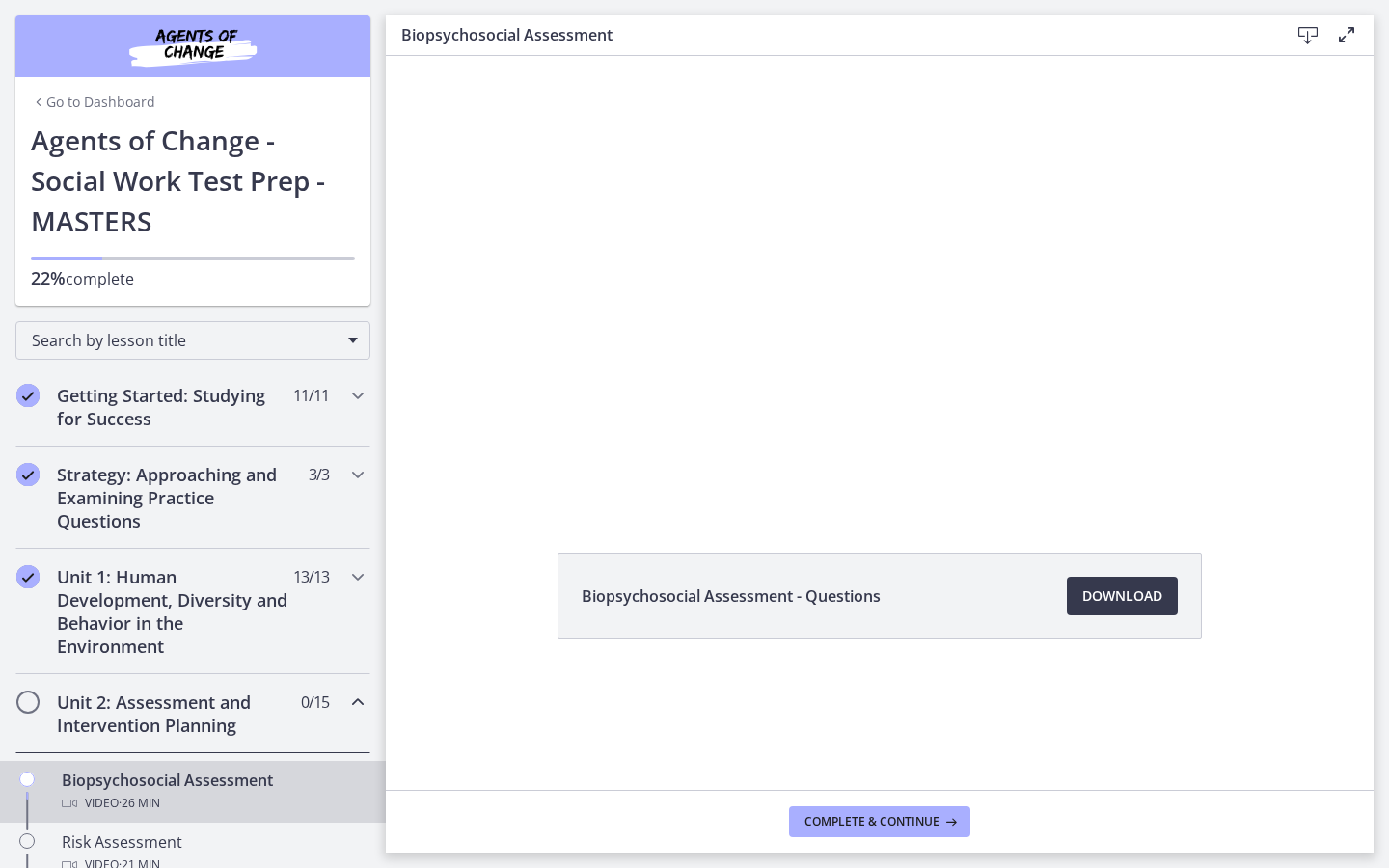 scroll, scrollTop: 0, scrollLeft: 0, axis: both 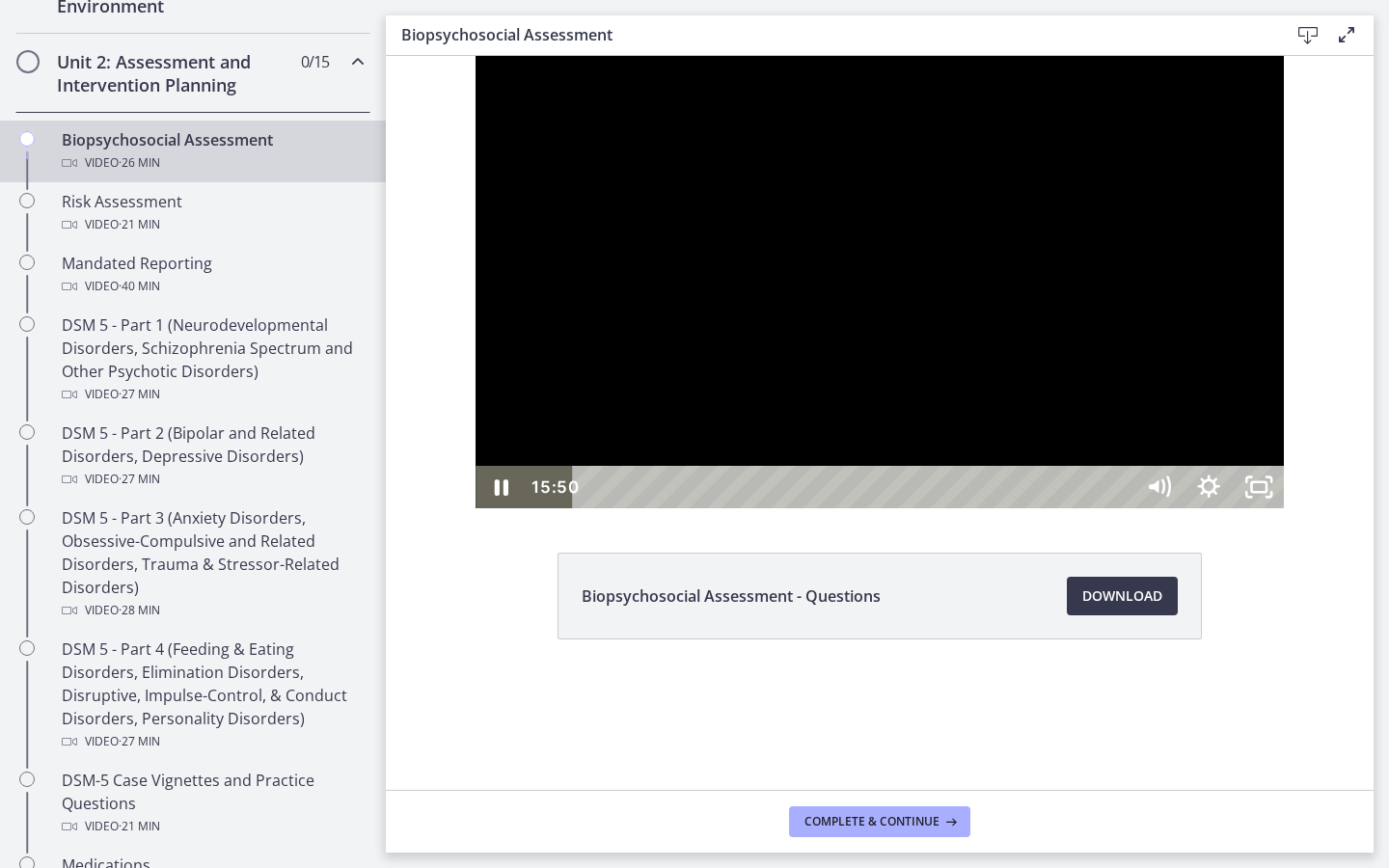 click at bounding box center (880, 282) 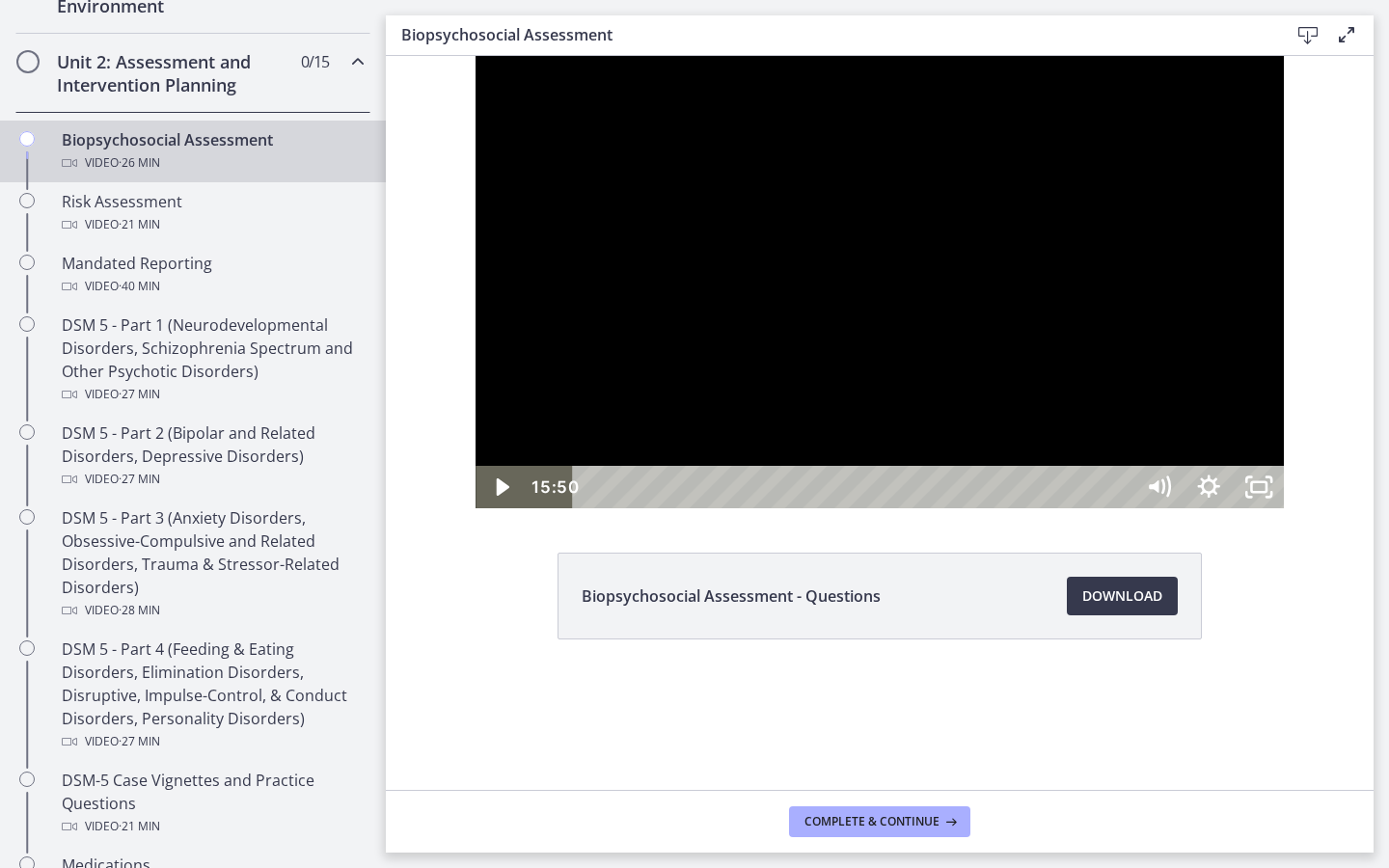 click at bounding box center [880, 282] 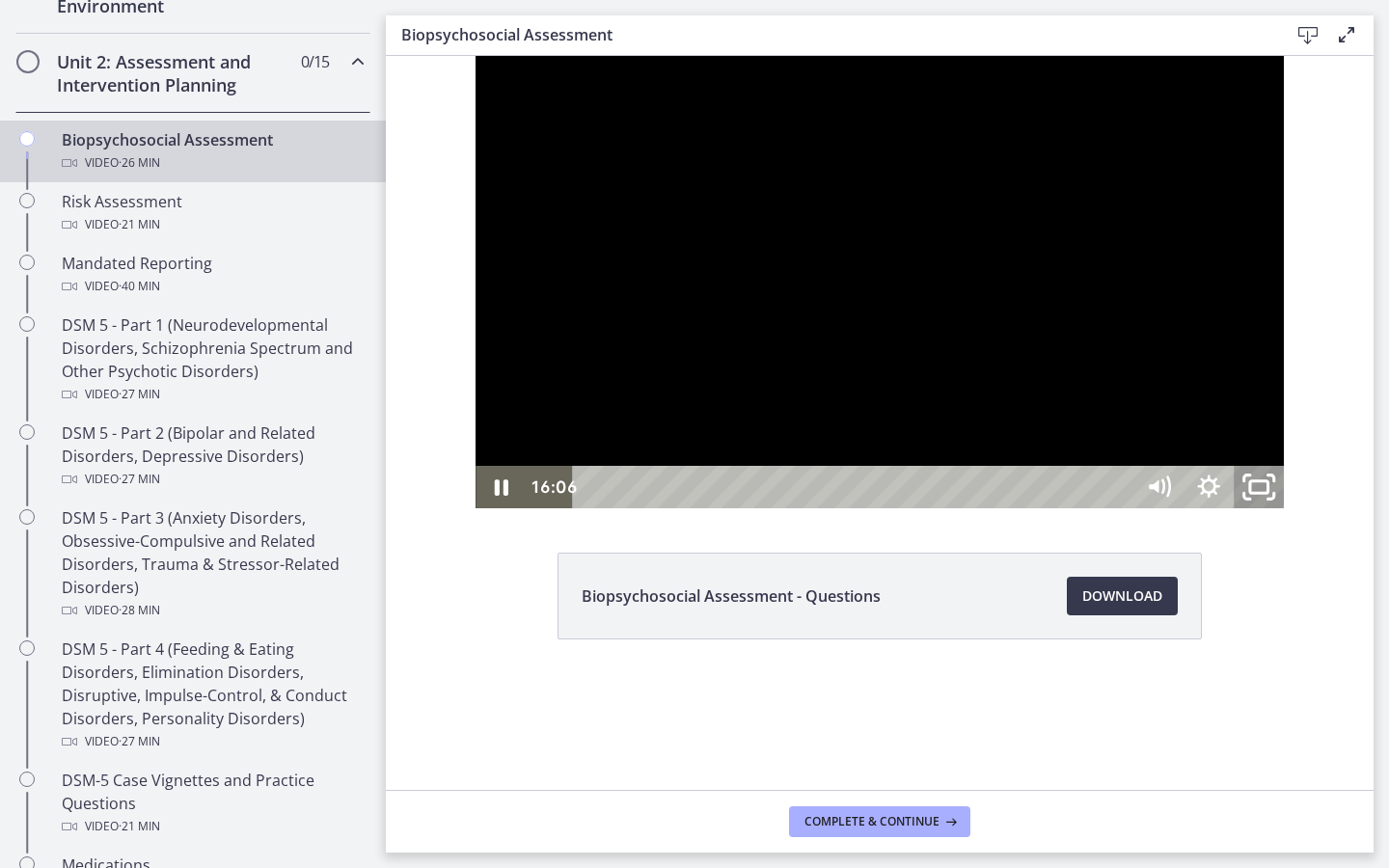 click 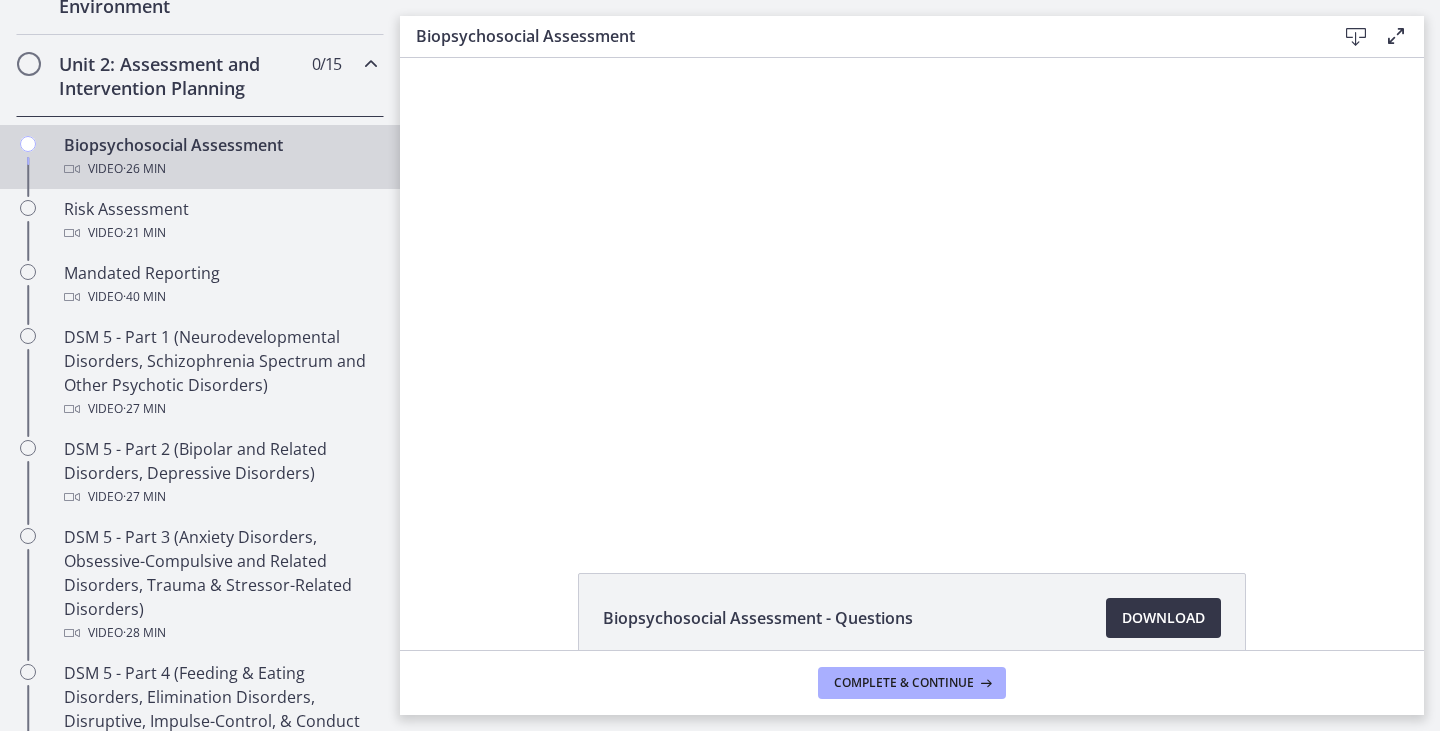click on "Download
Opens in a new window" at bounding box center (1163, 618) 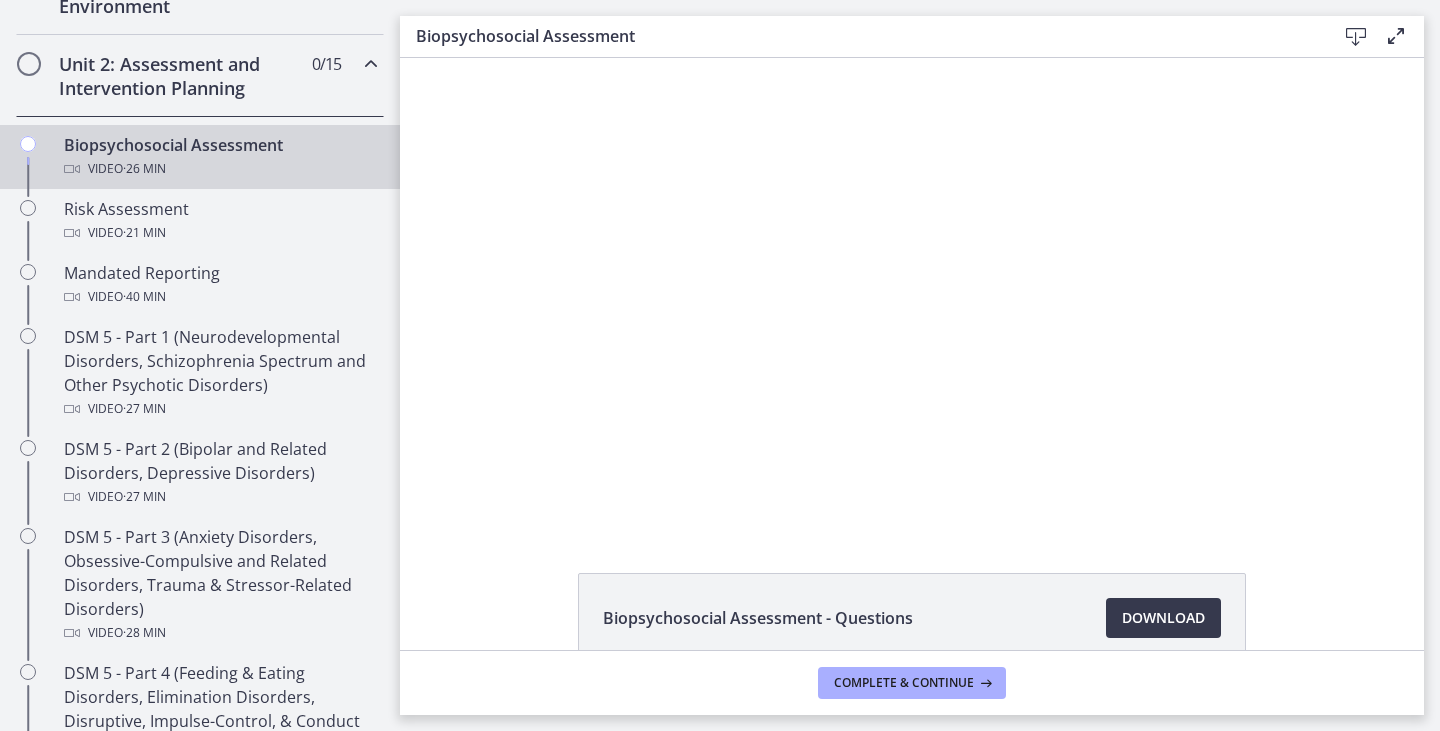 click at bounding box center (1396, 36) 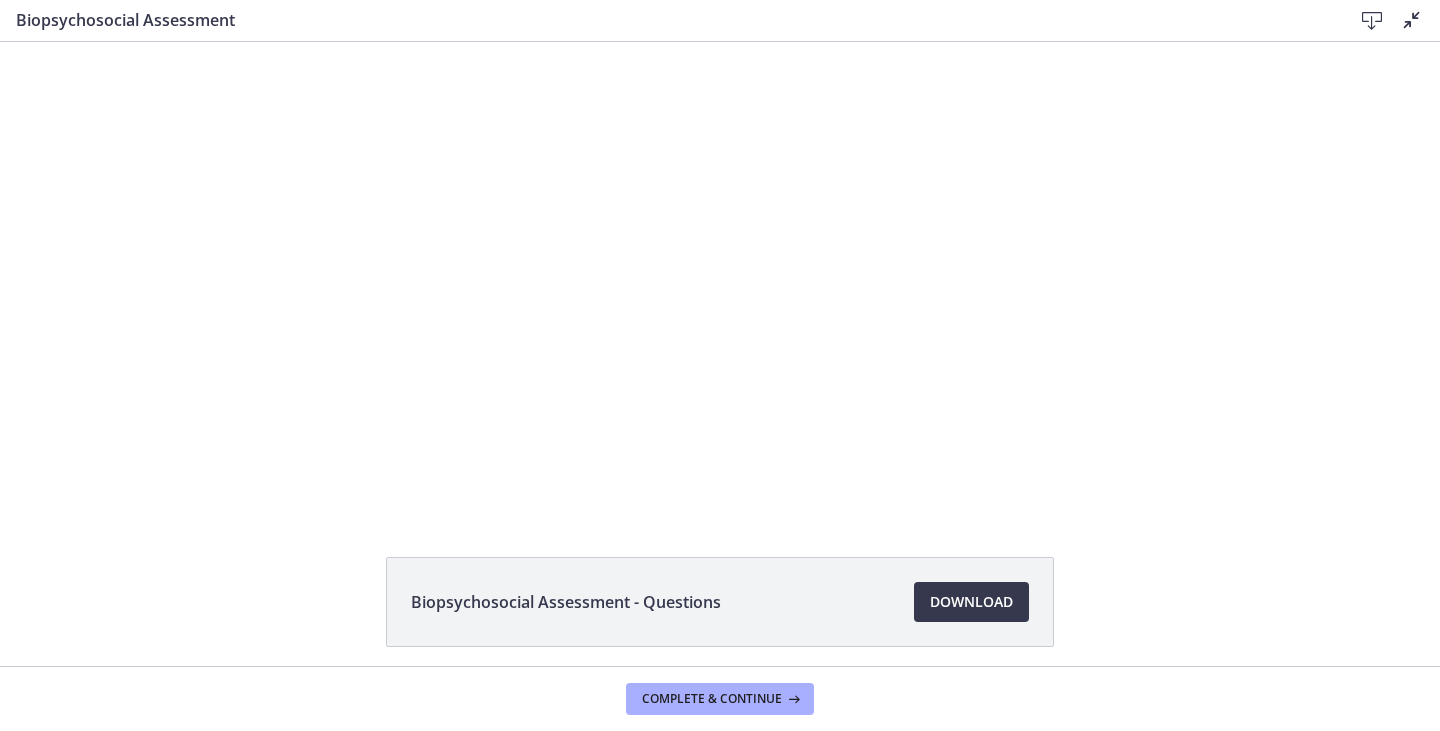 click on "Biopsychosocial Assessment
Download
Disable fullscreen" at bounding box center [720, 21] 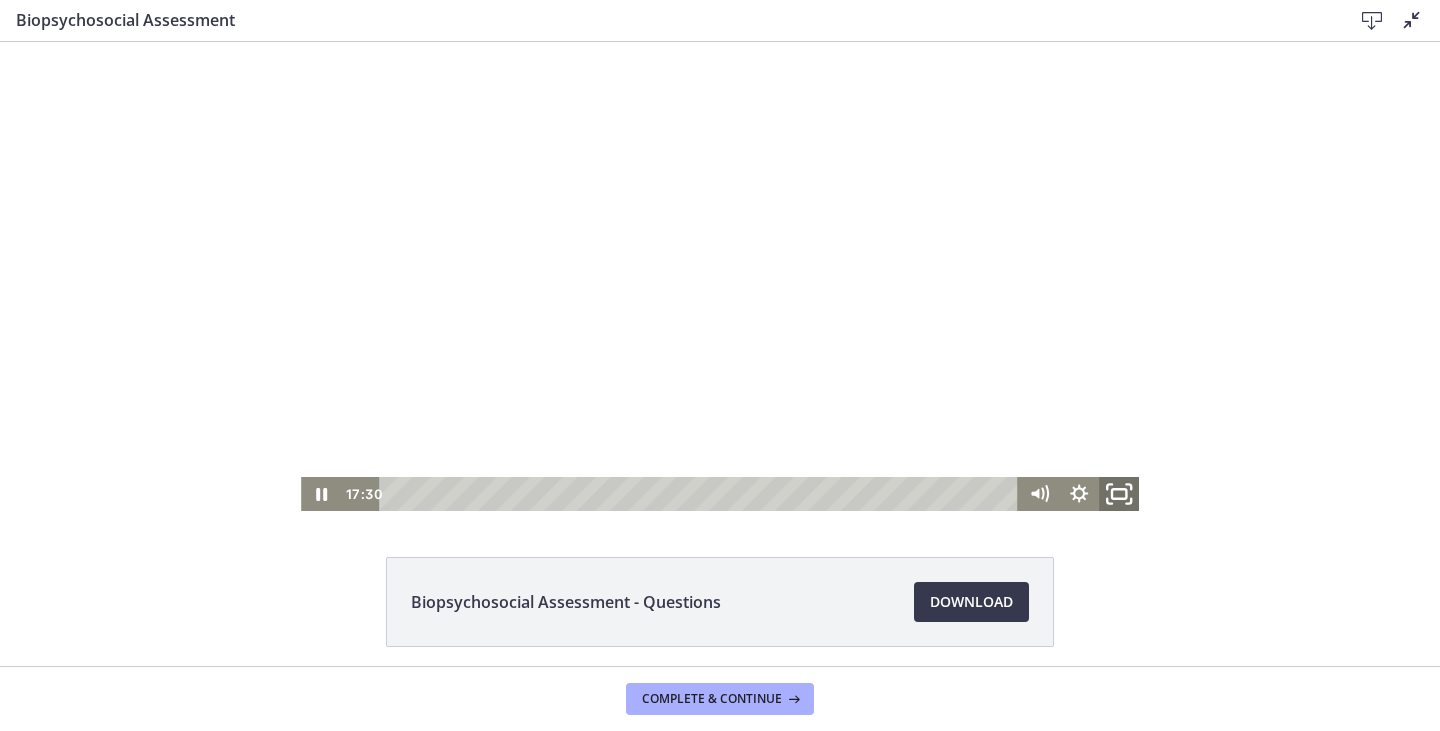 click 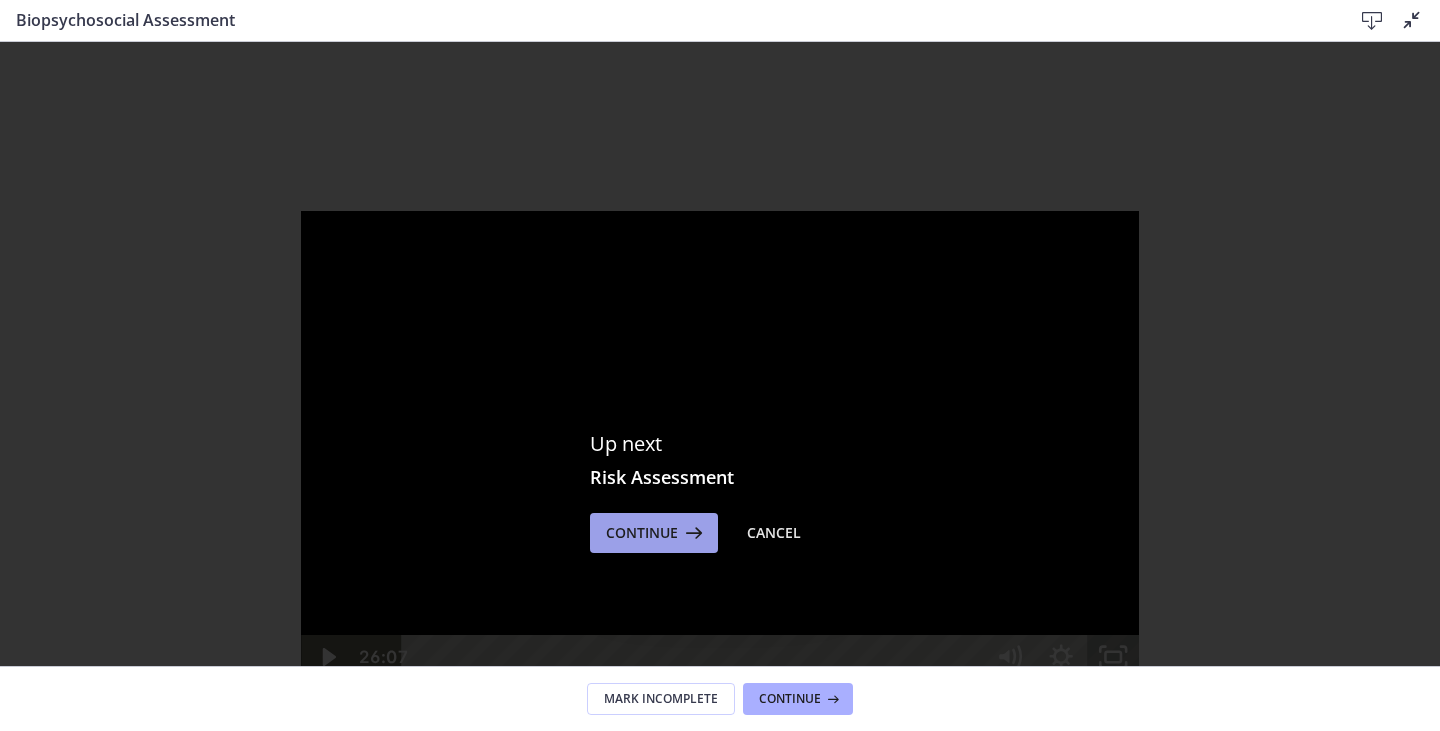click on "Continue" at bounding box center [642, 533] 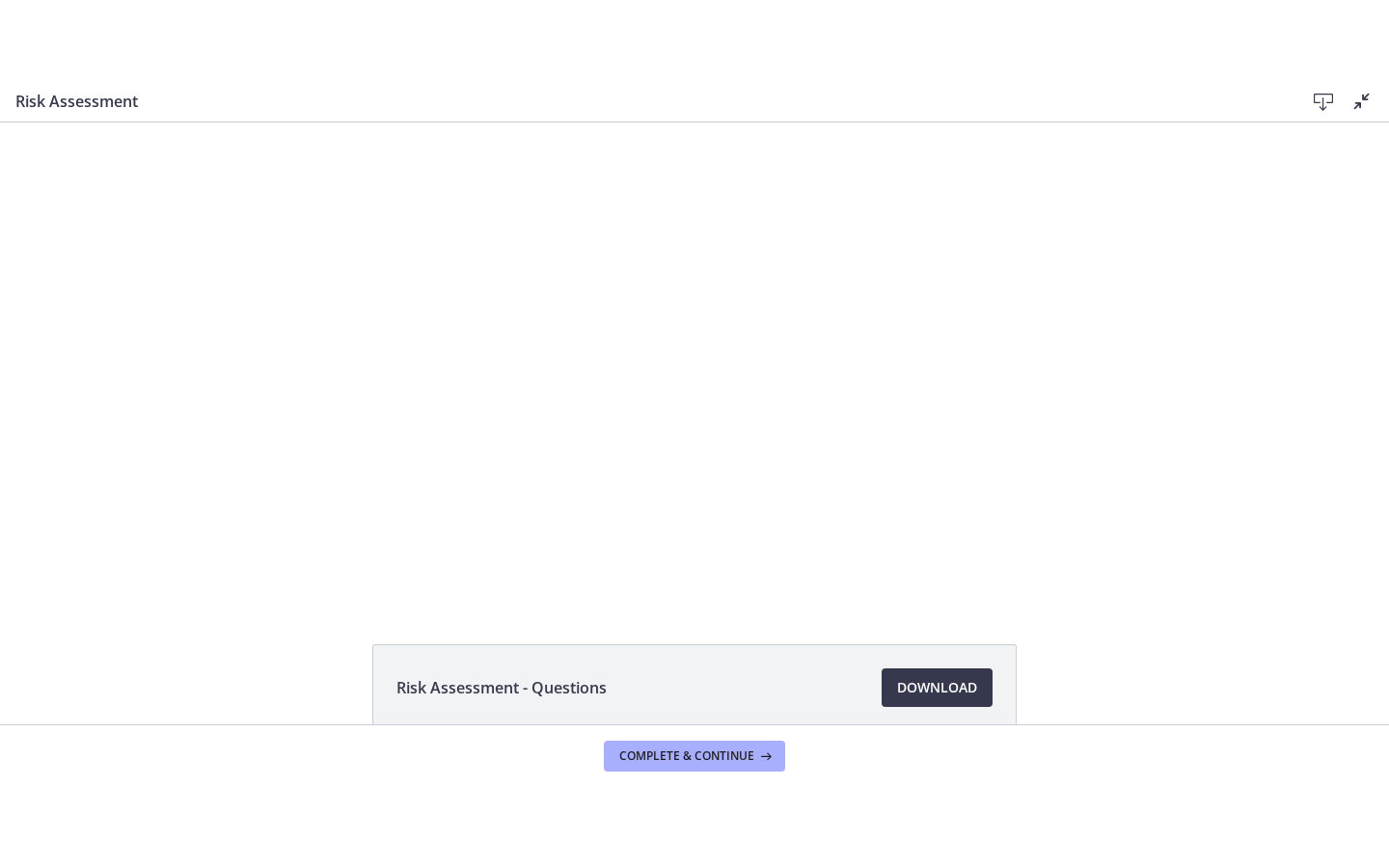 scroll, scrollTop: 0, scrollLeft: 0, axis: both 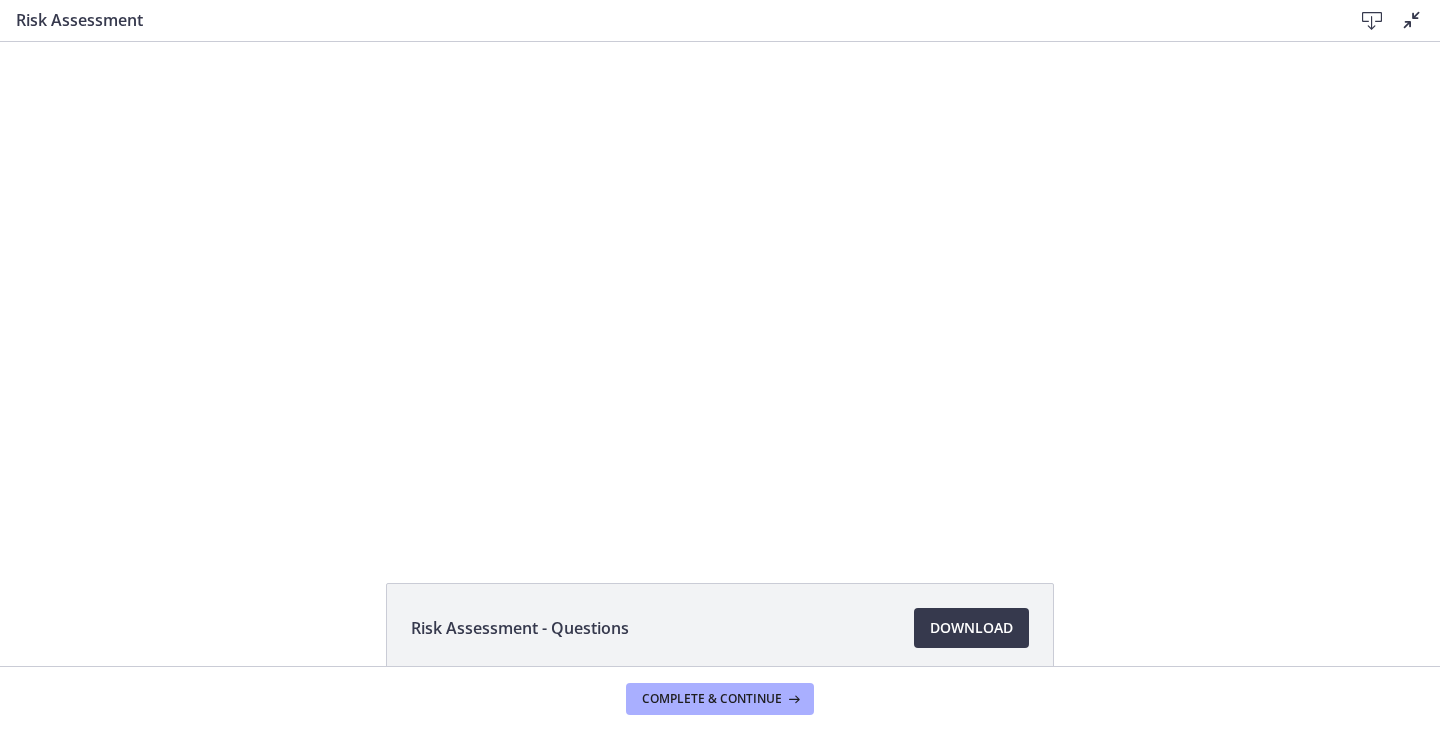 click at bounding box center (1412, 20) 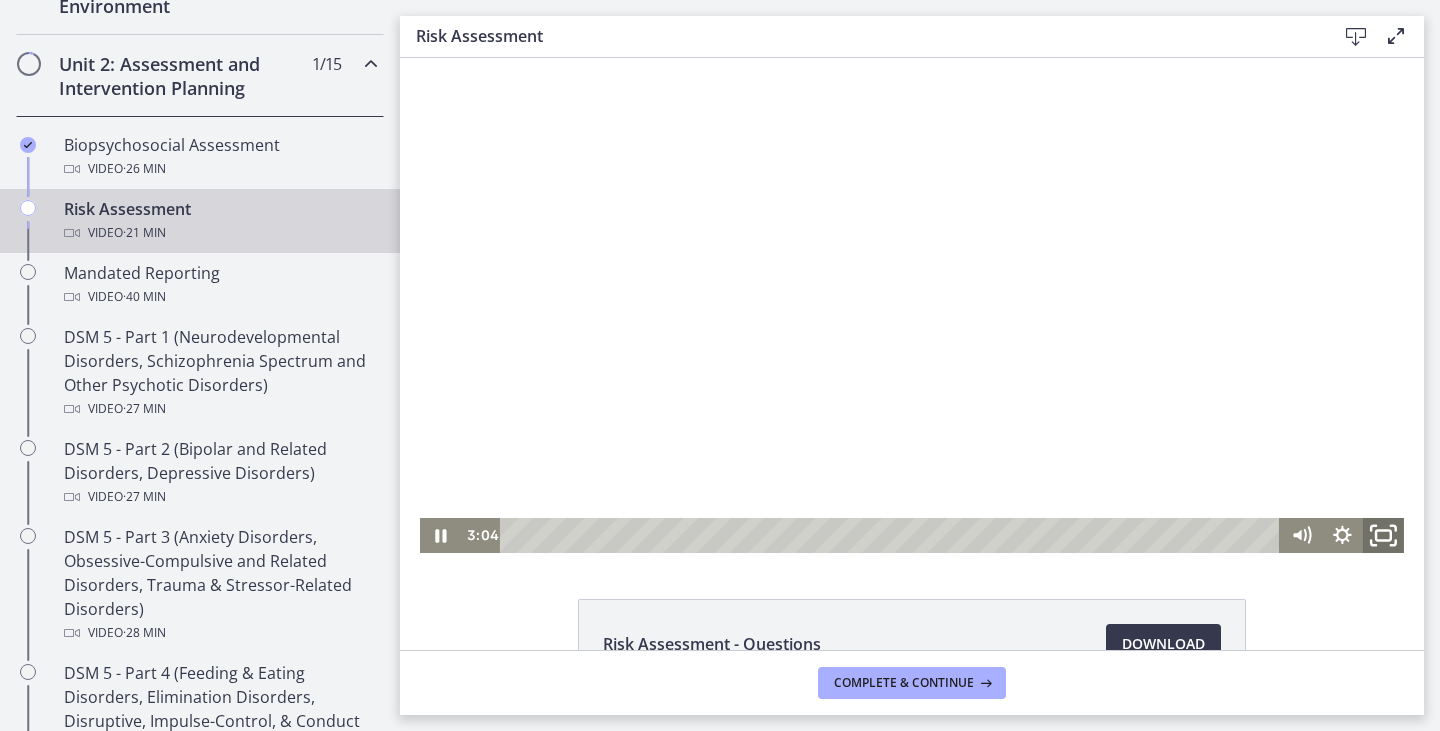 click 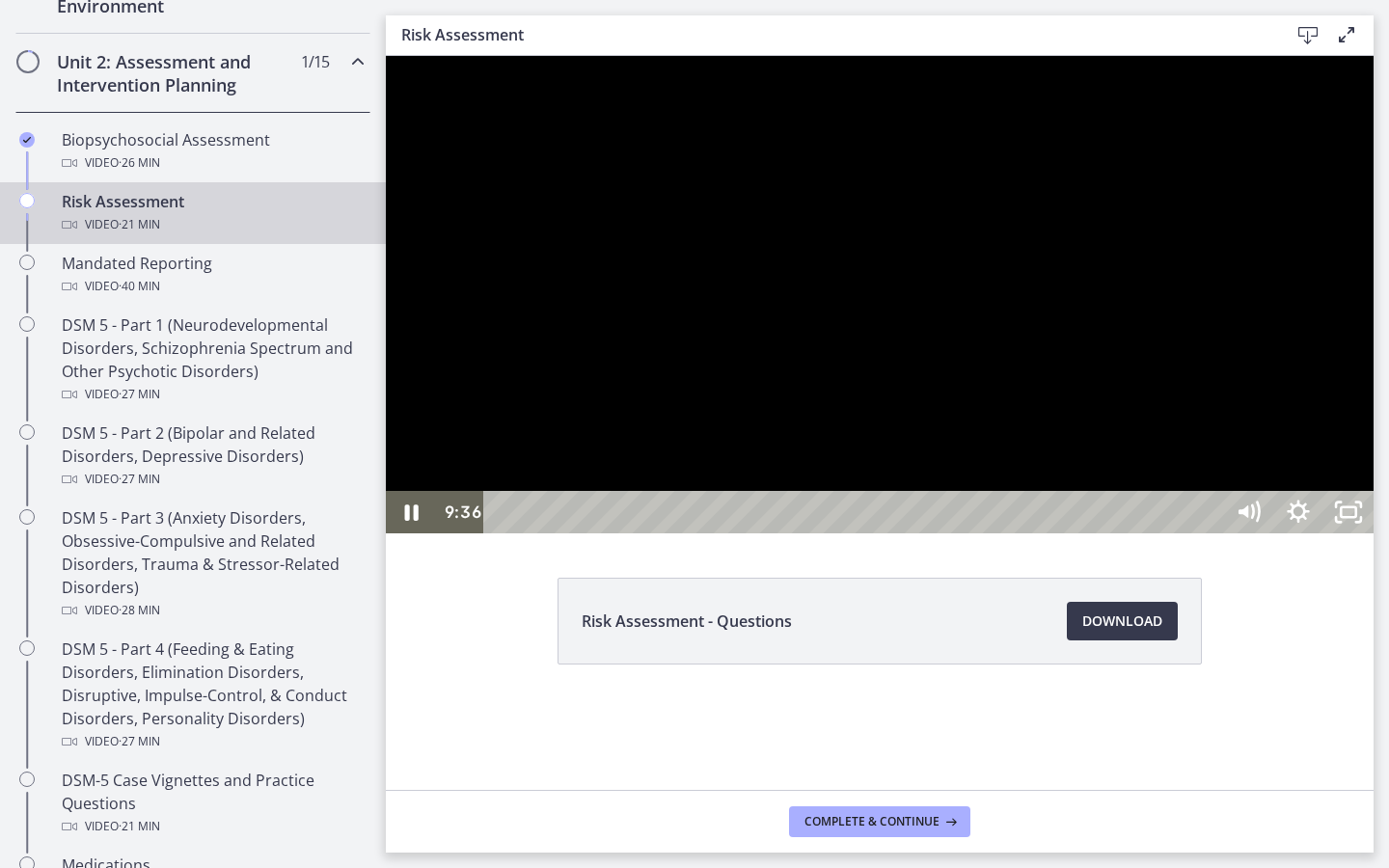click at bounding box center [880, 294] 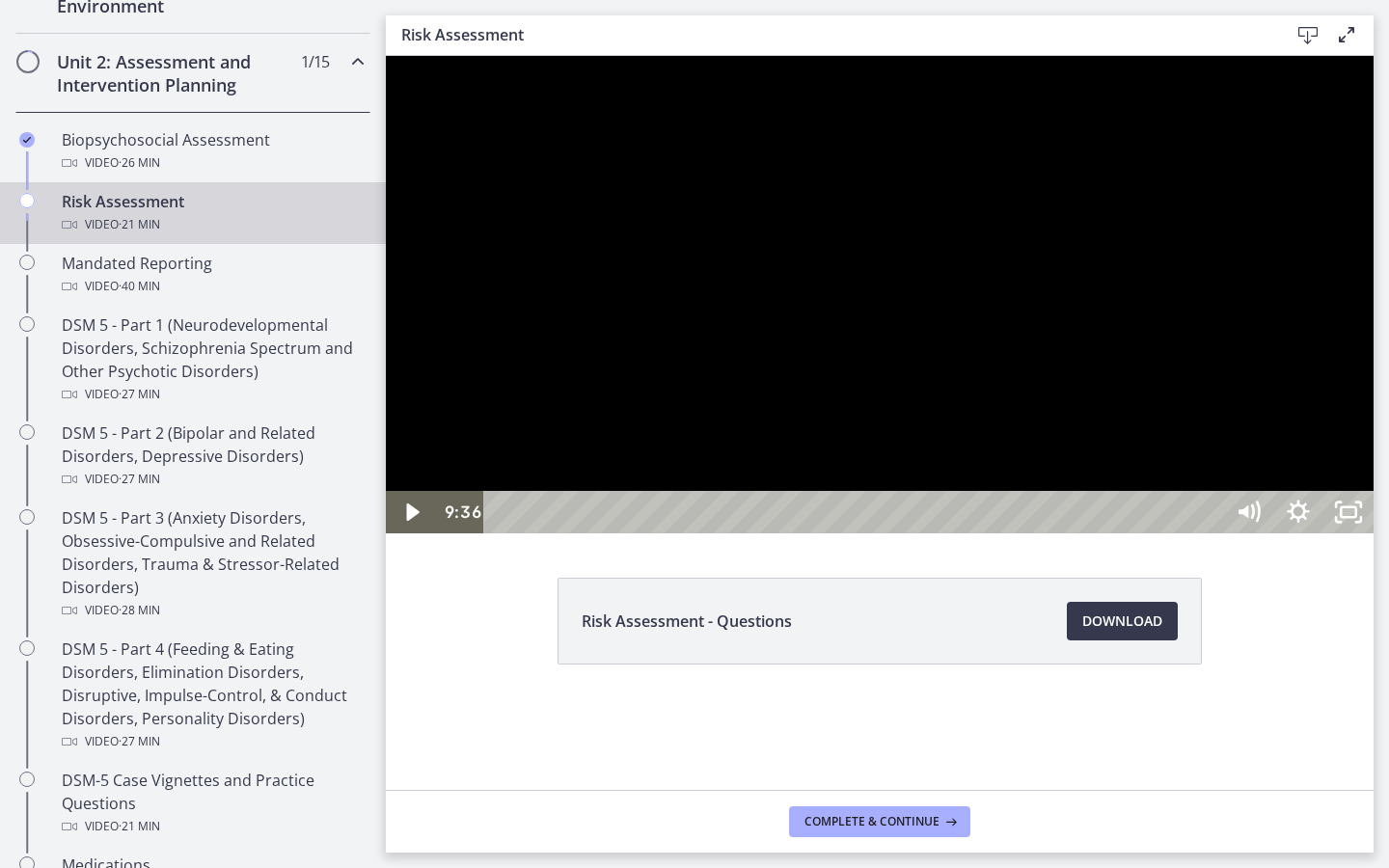 click at bounding box center (880, 294) 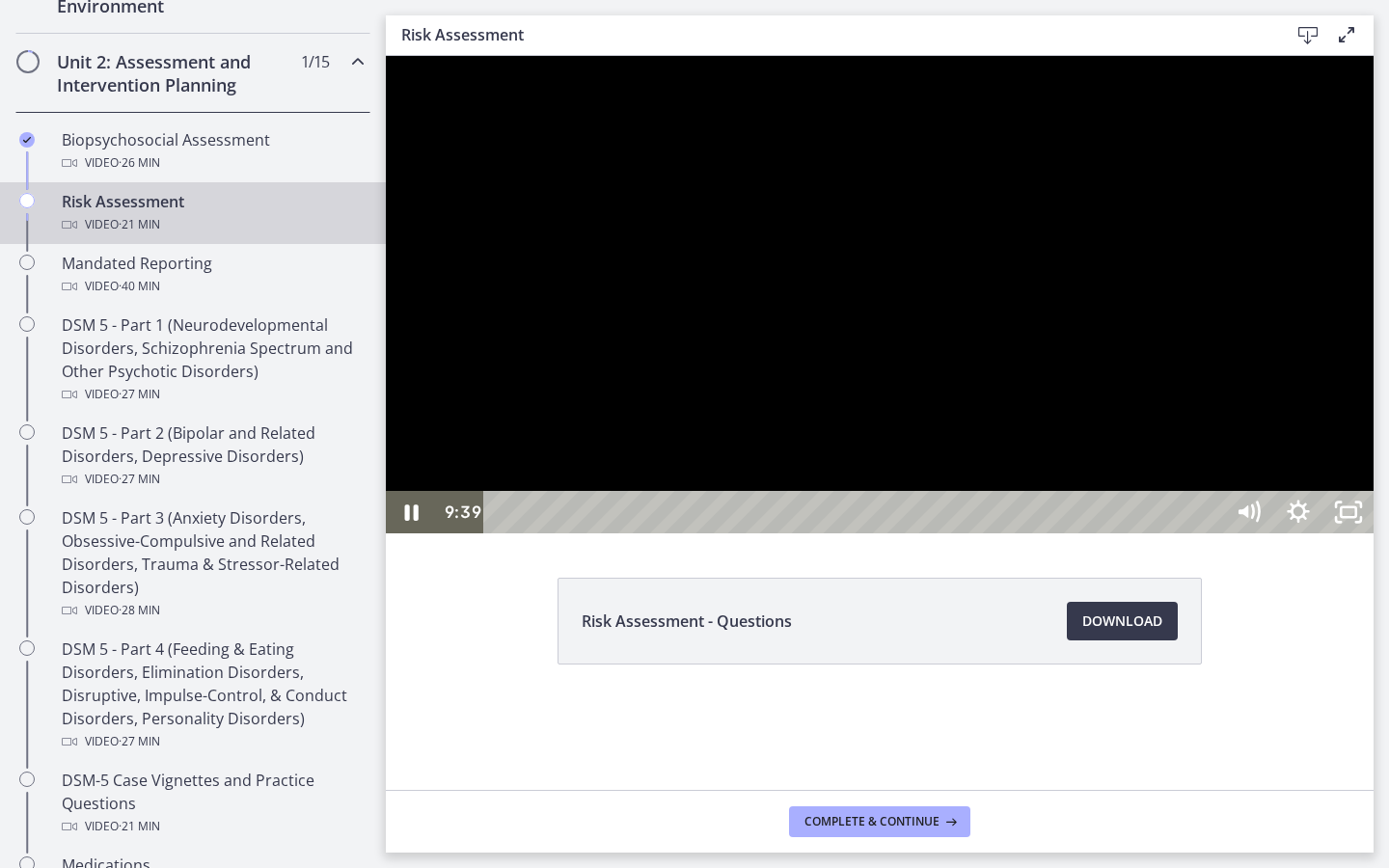 click at bounding box center [880, 294] 